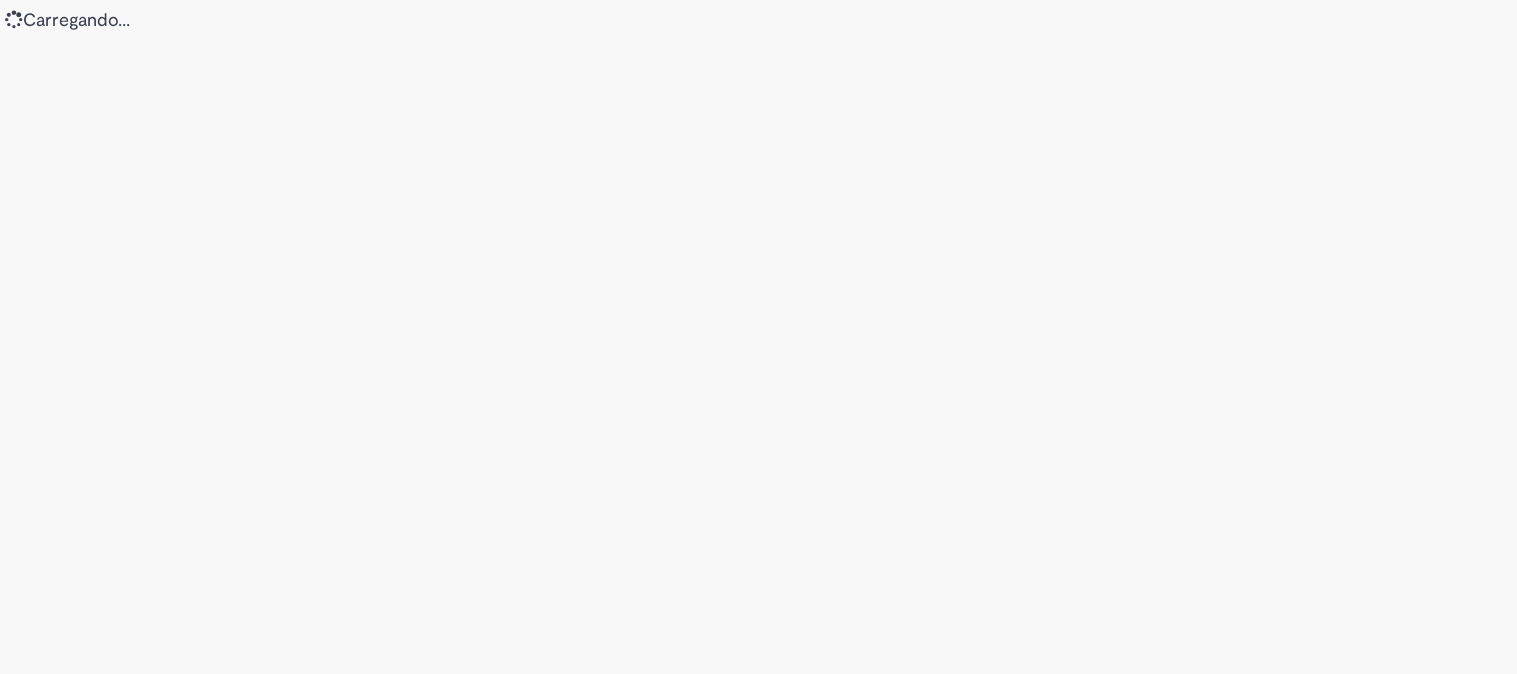 scroll, scrollTop: 0, scrollLeft: 0, axis: both 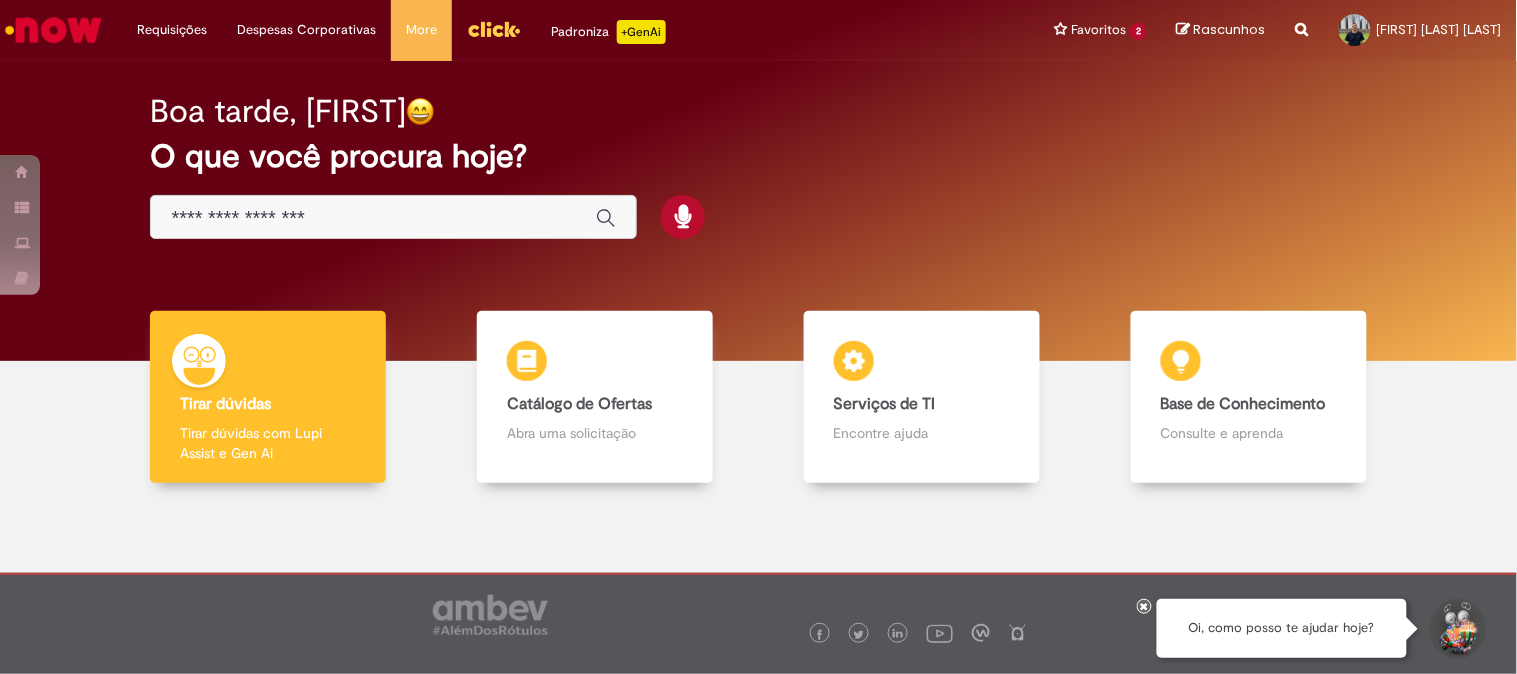 click at bounding box center (373, 218) 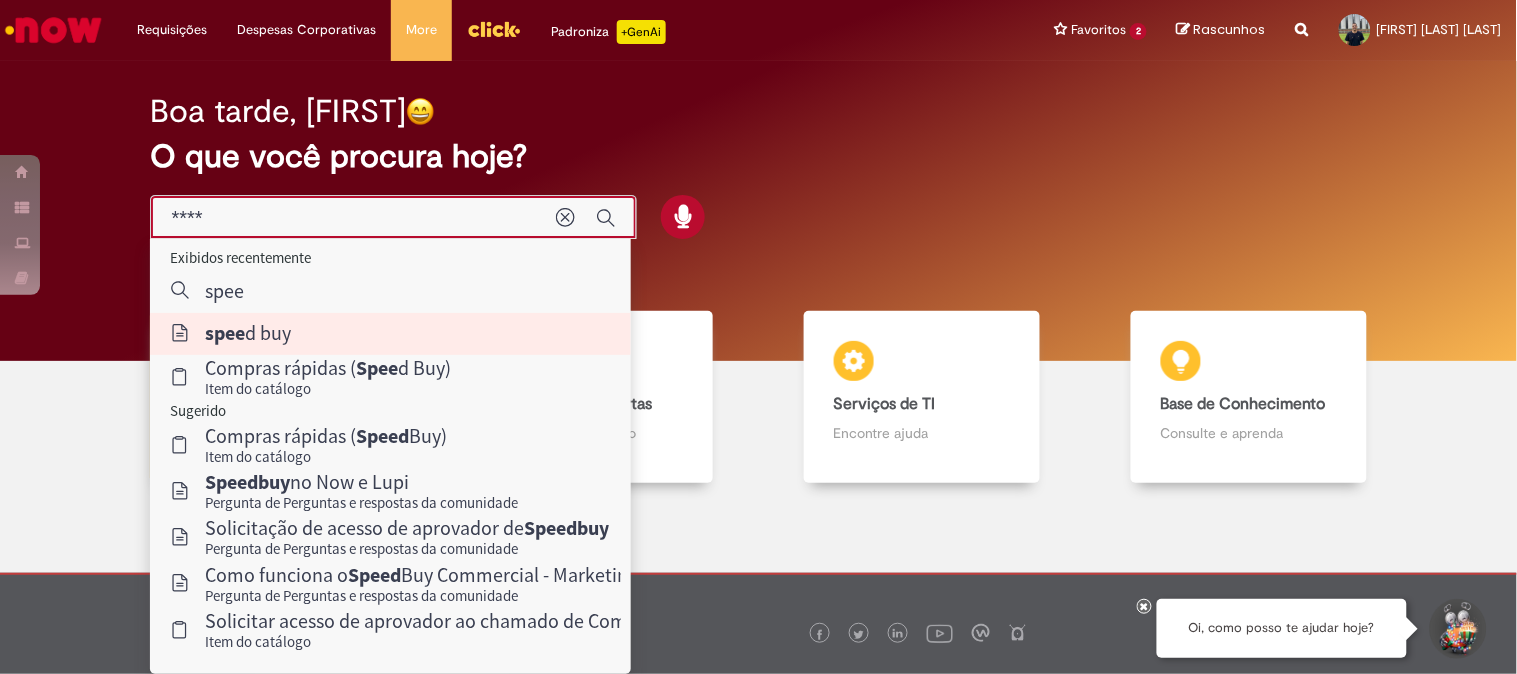 type on "*********" 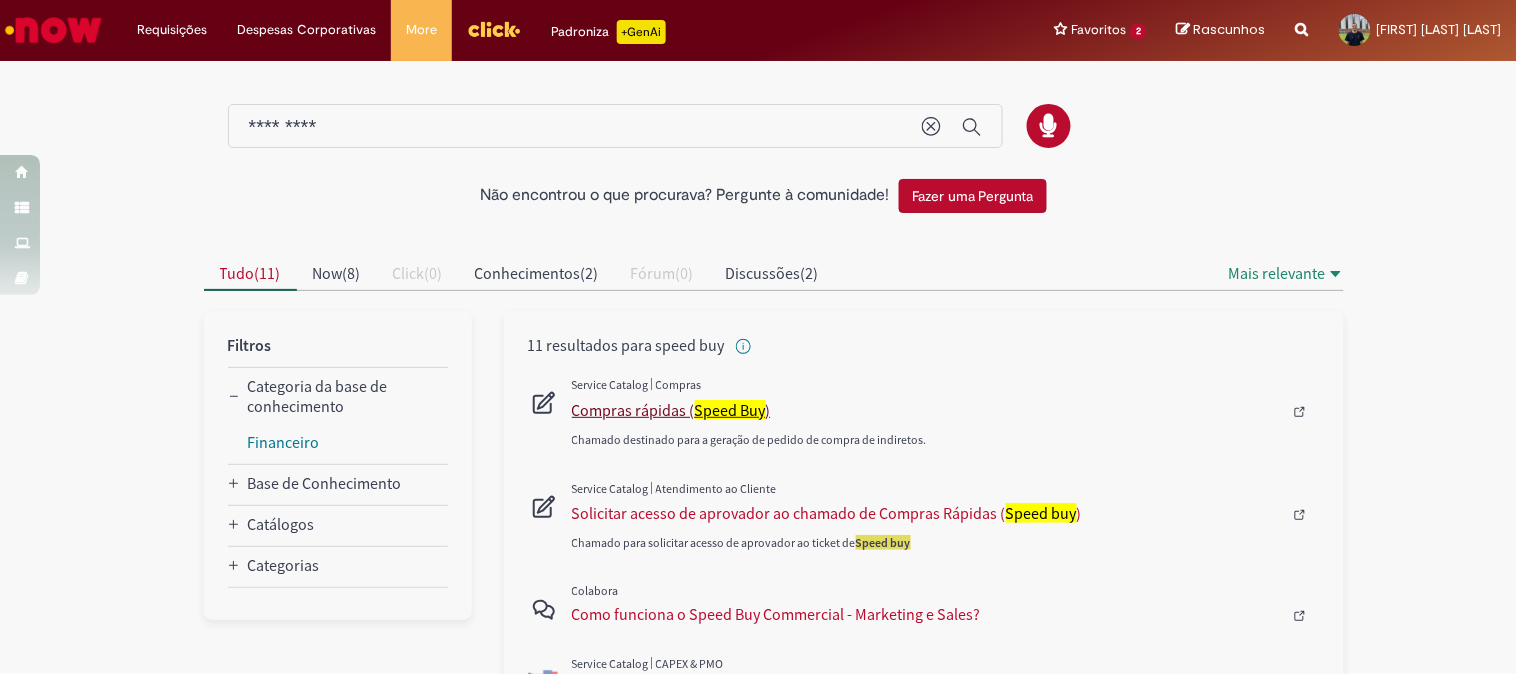 click on "Speed Buy" at bounding box center (730, 410) 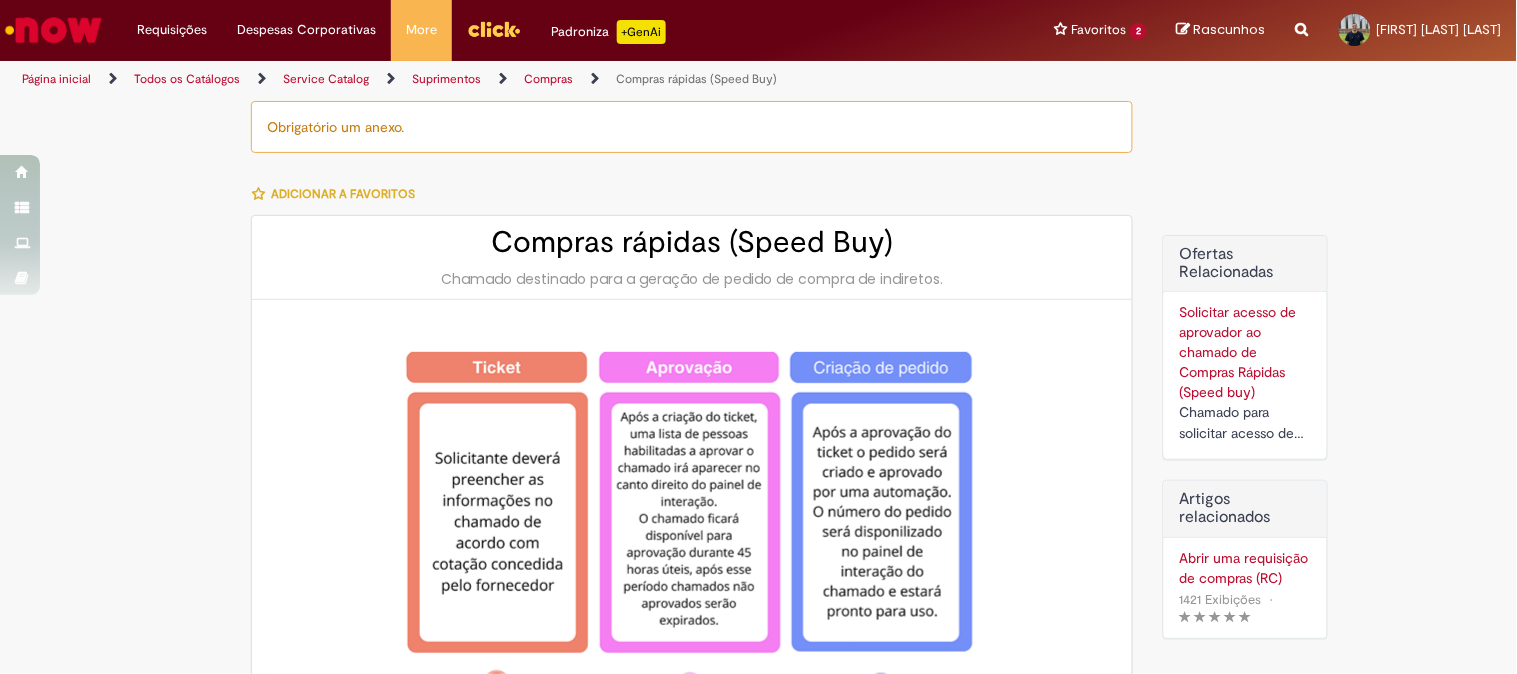 type on "********" 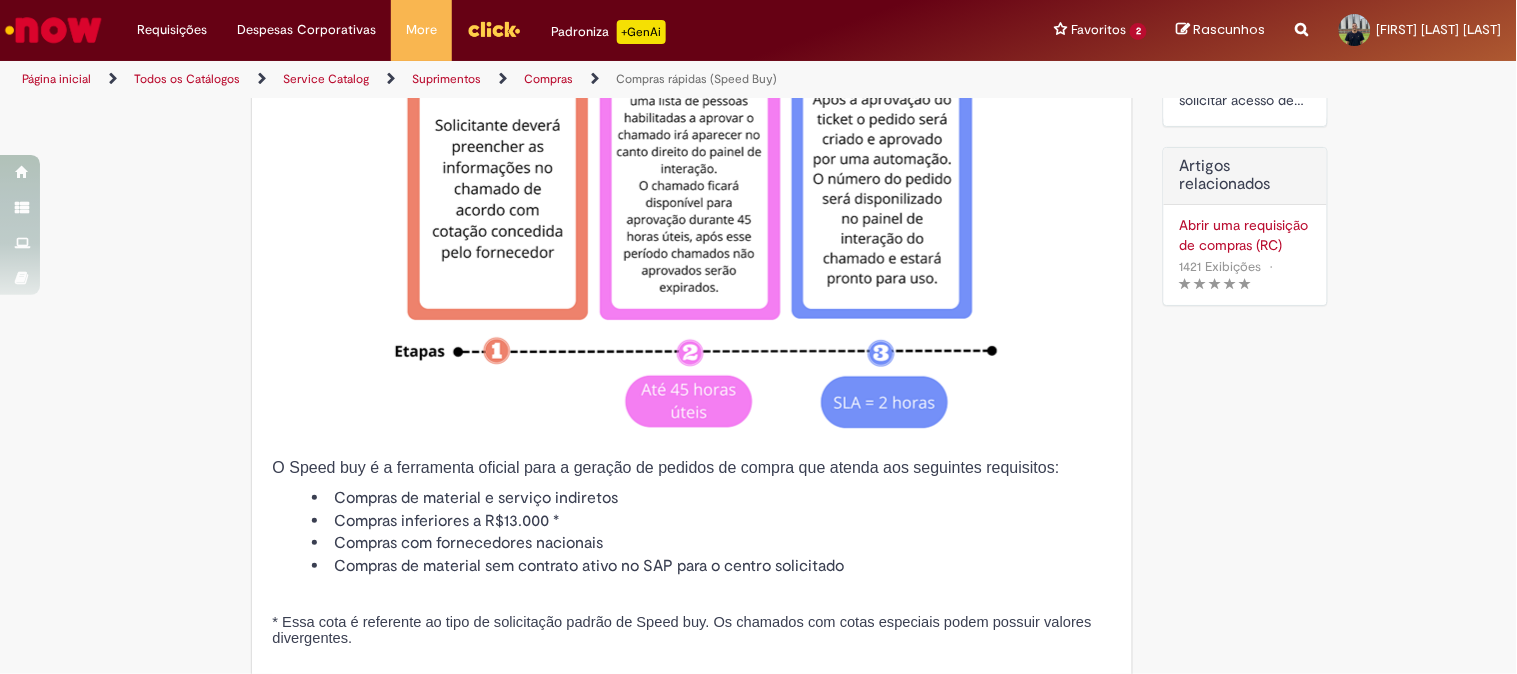 type on "**********" 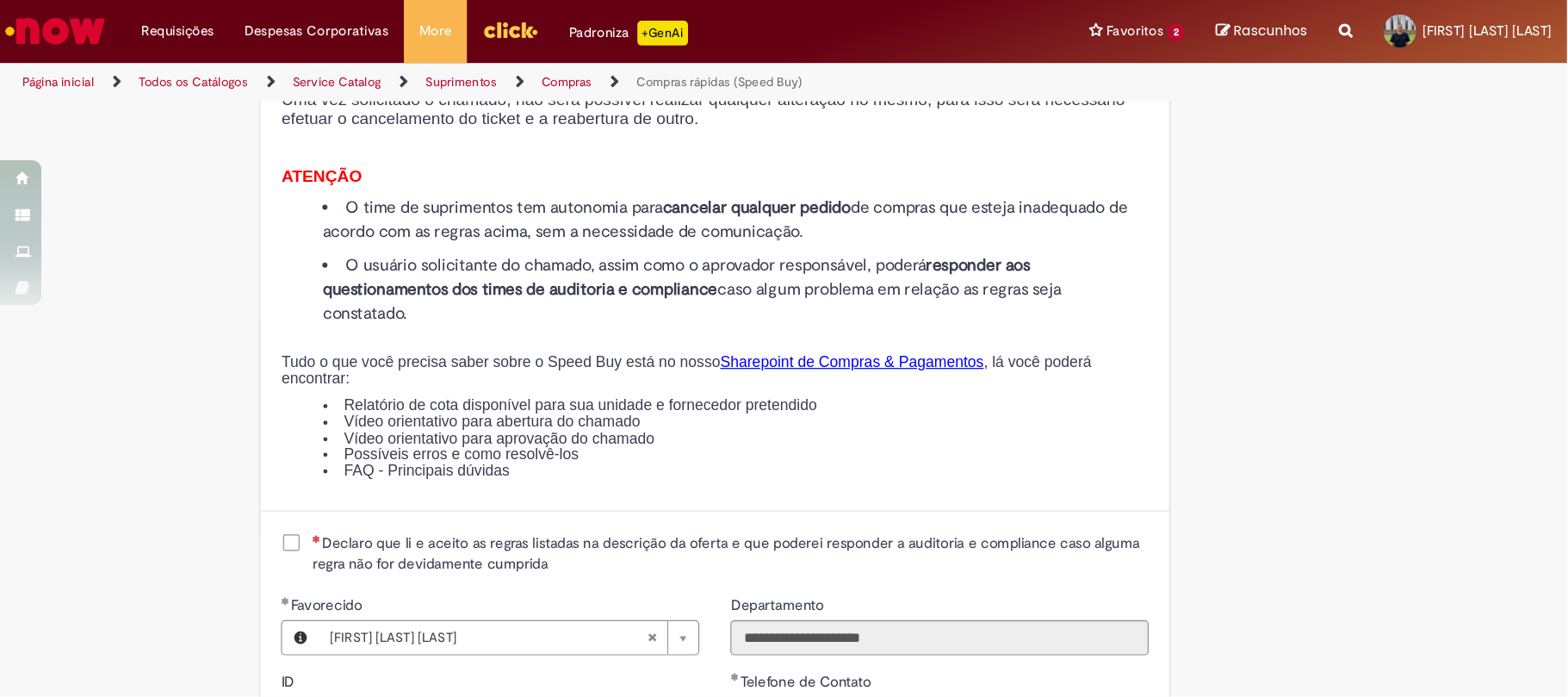 scroll, scrollTop: 1818, scrollLeft: 0, axis: vertical 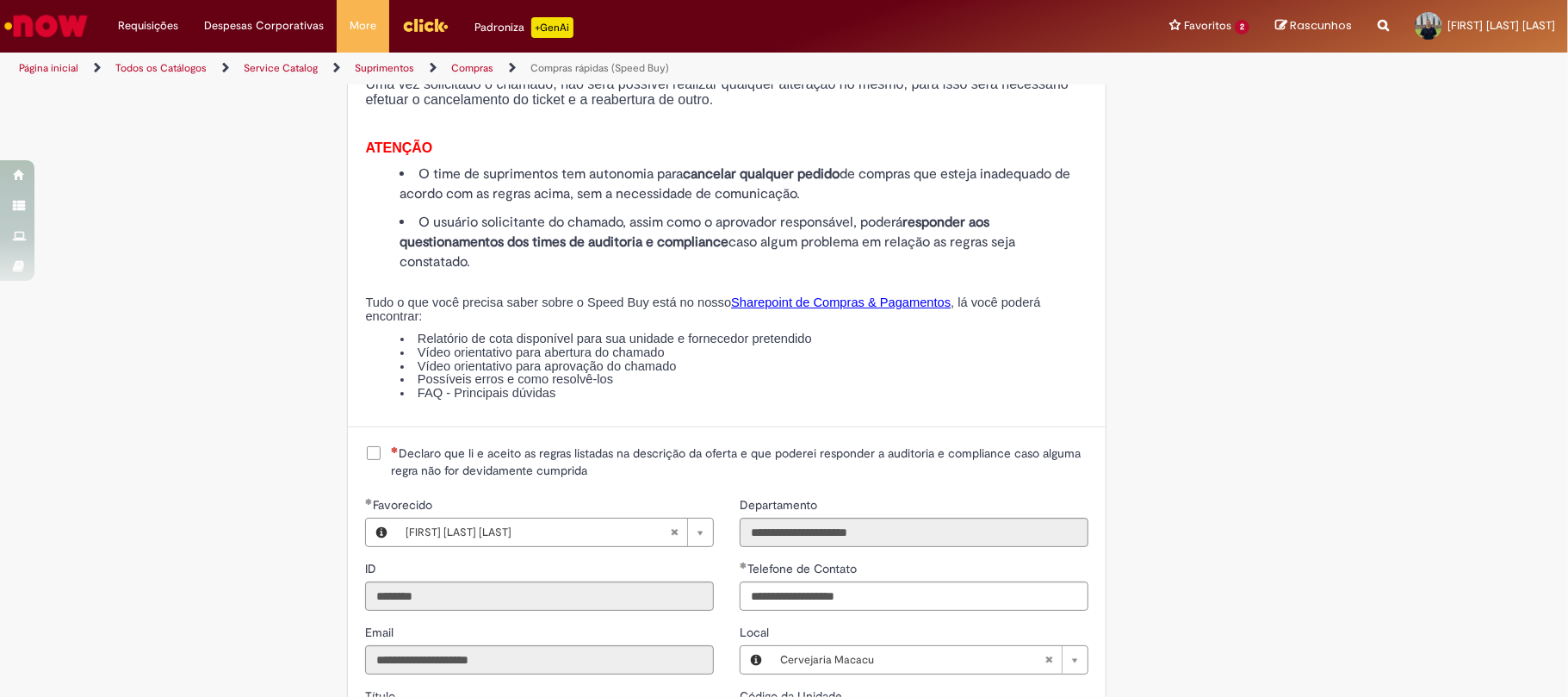 drag, startPoint x: 363, startPoint y: 446, endPoint x: 434, endPoint y: 431, distance: 72.56721 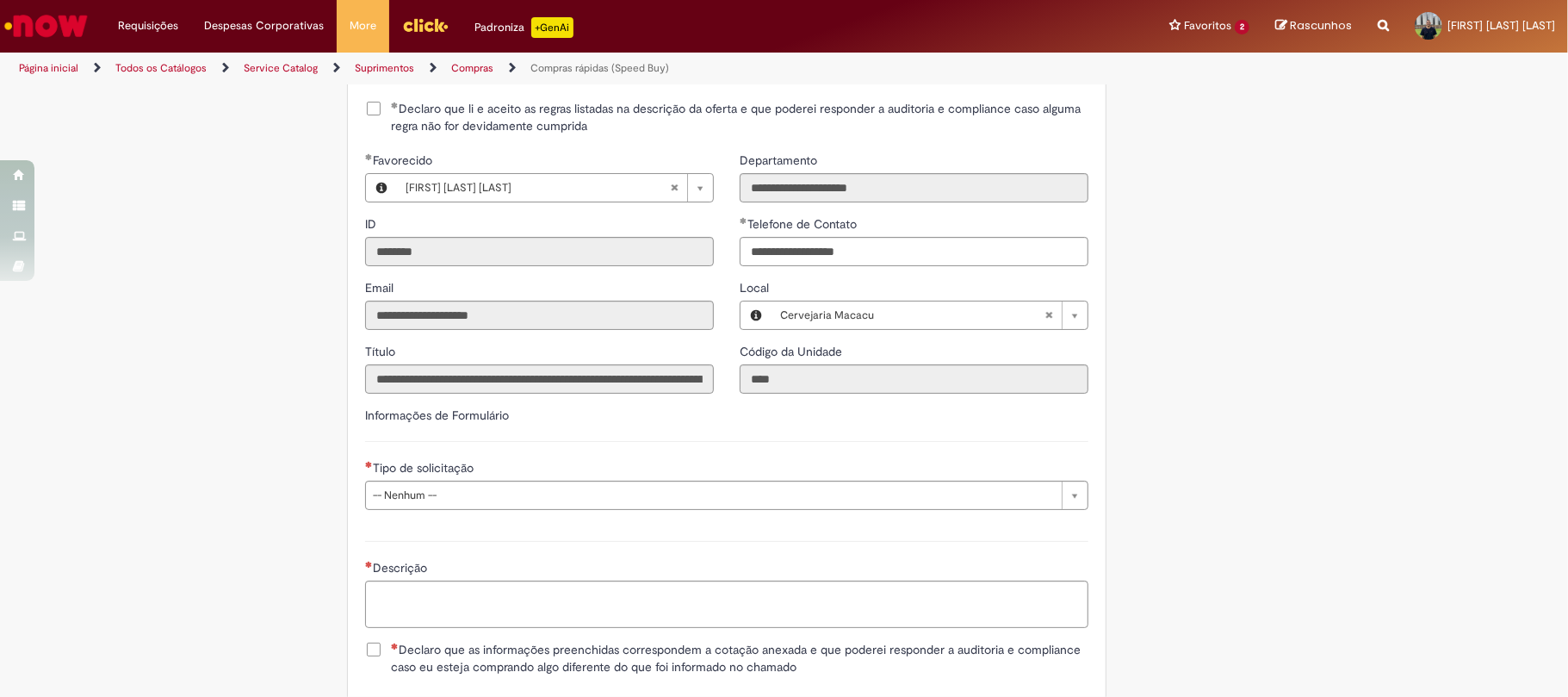 scroll, scrollTop: 2278, scrollLeft: 0, axis: vertical 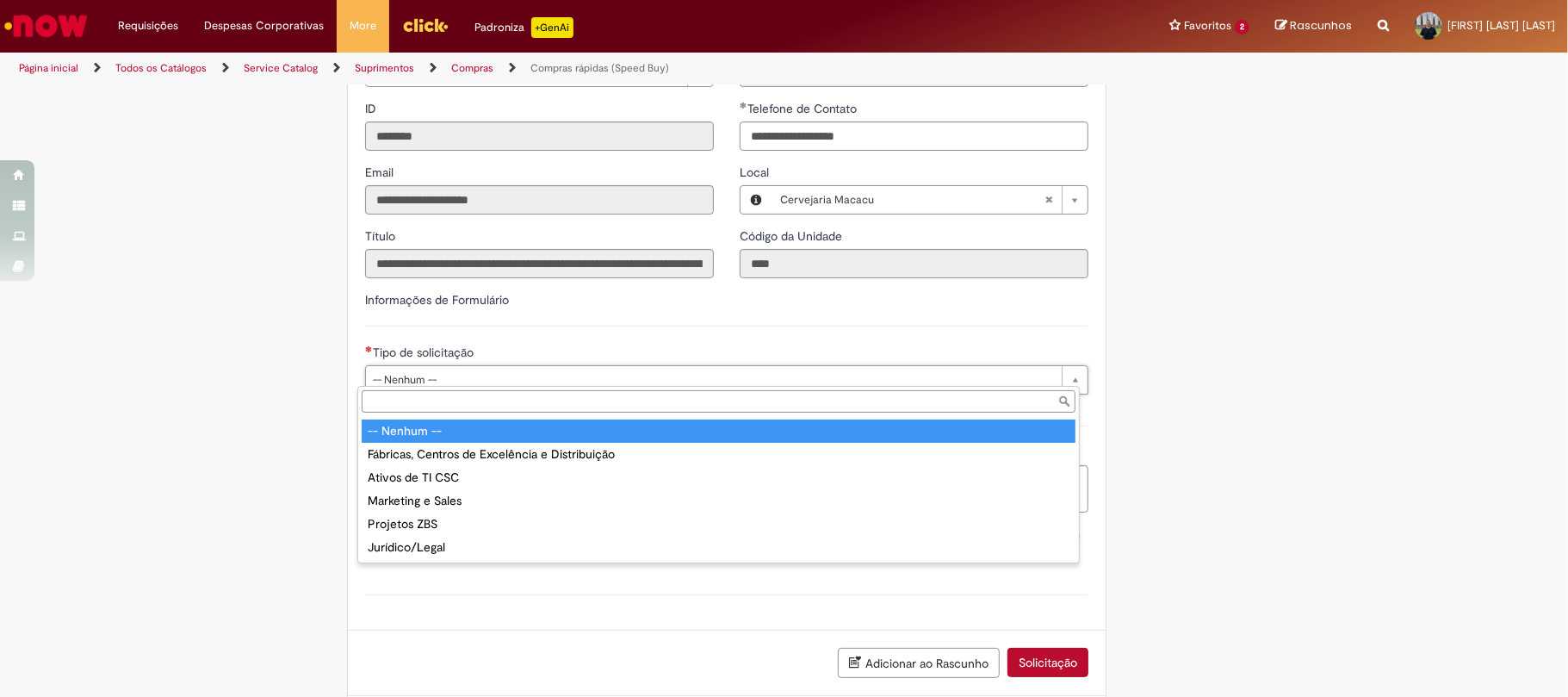type on "**********" 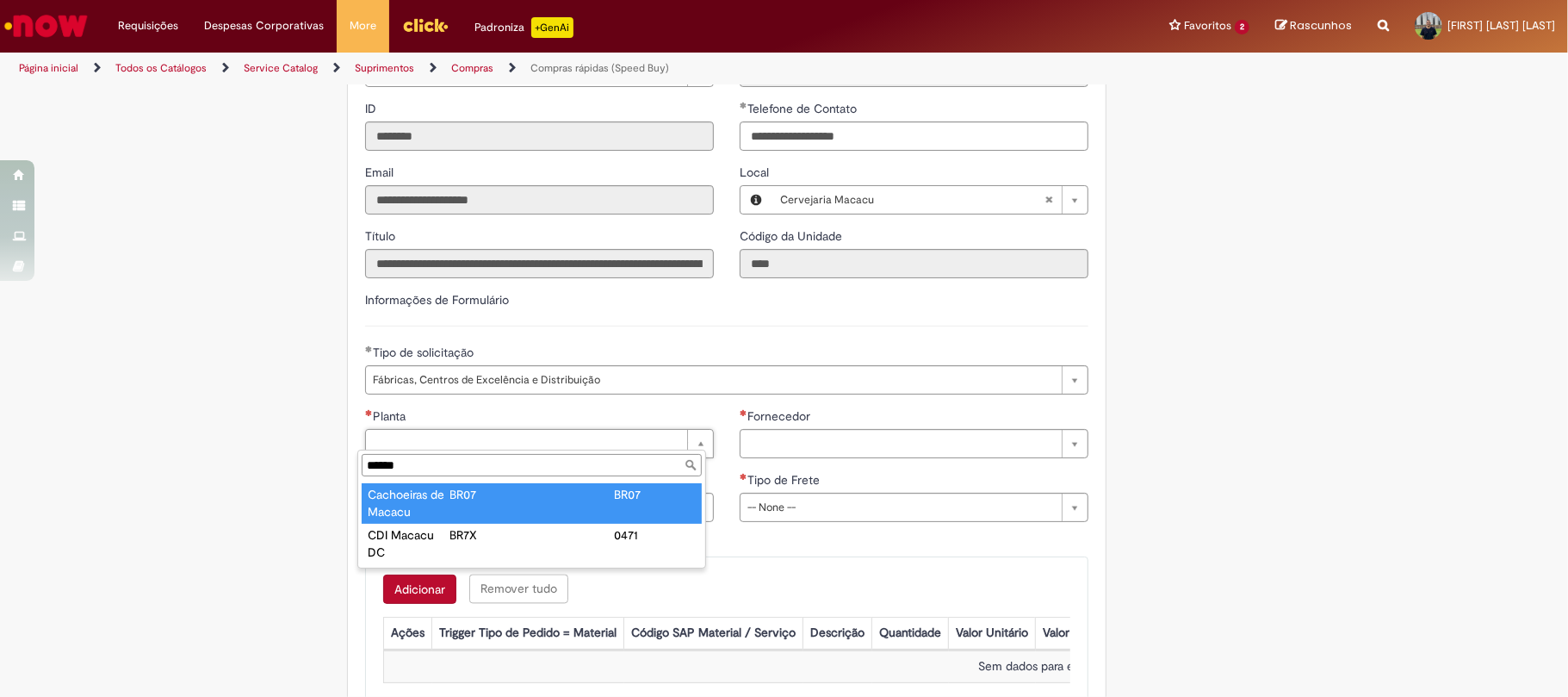 type on "******" 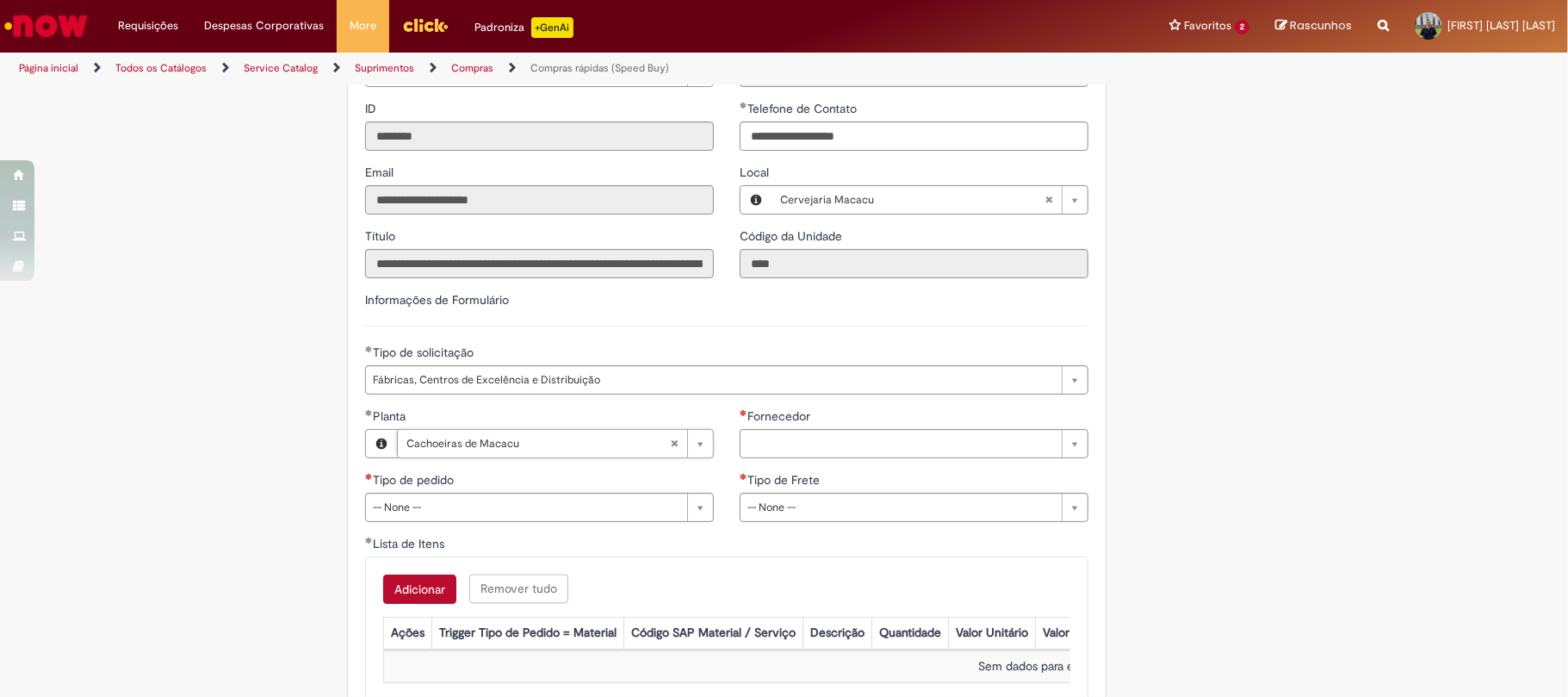 drag, startPoint x: 814, startPoint y: 432, endPoint x: 820, endPoint y: 439, distance: 9.219544 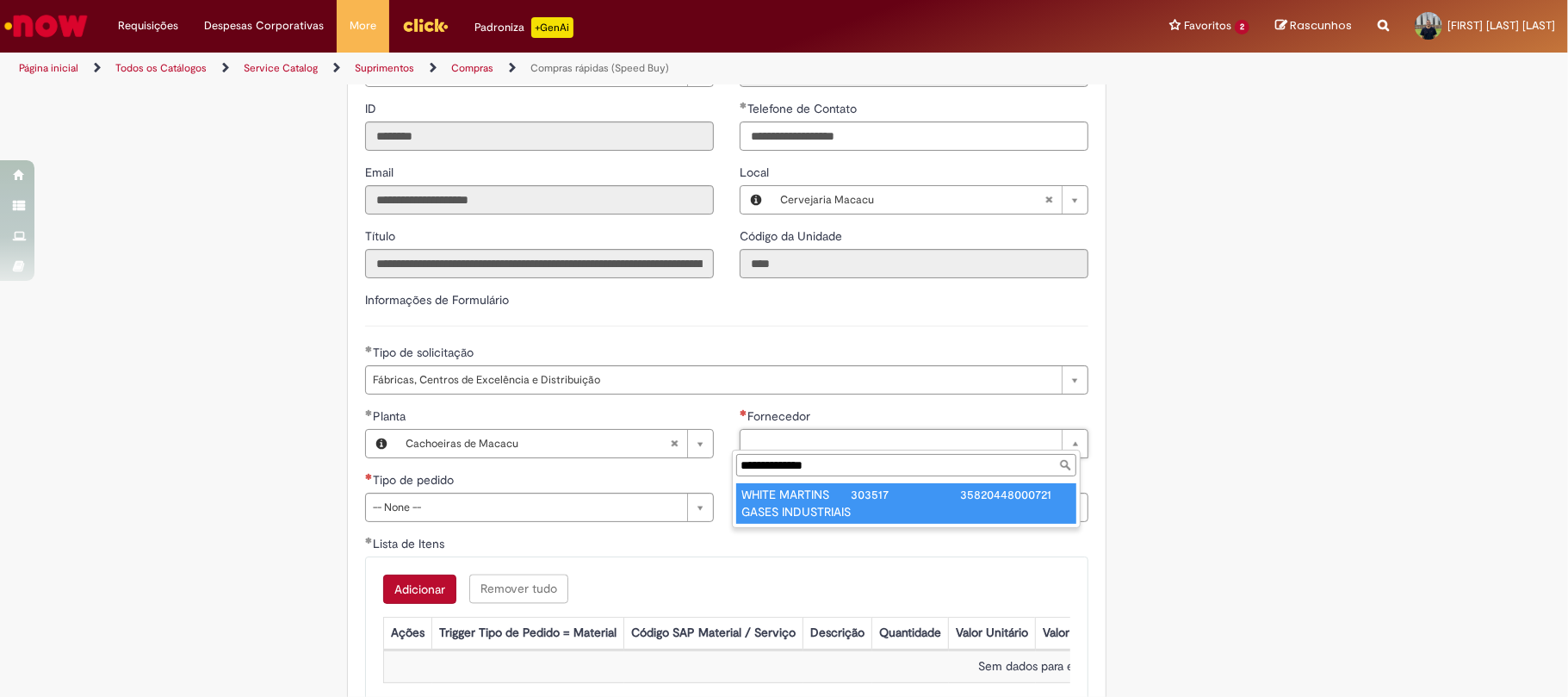 type on "**********" 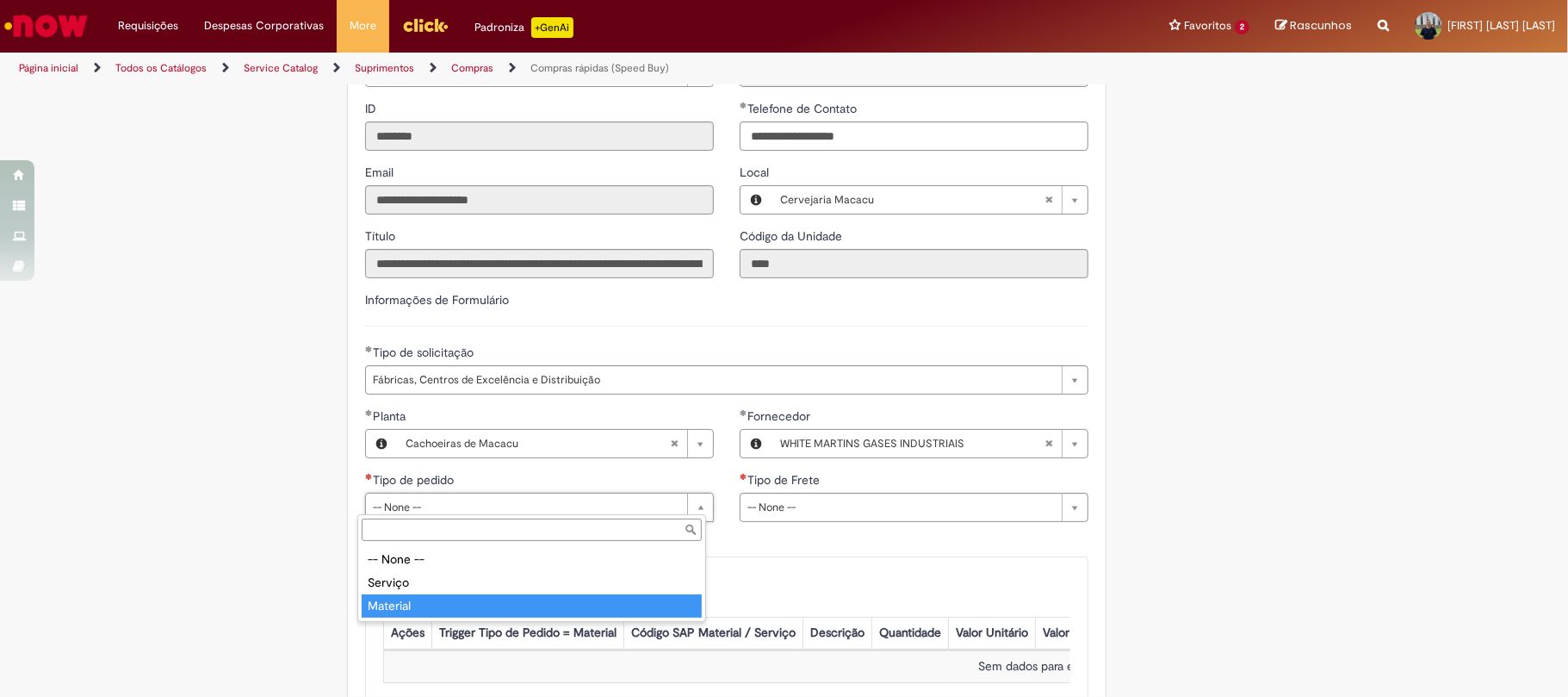 type on "********" 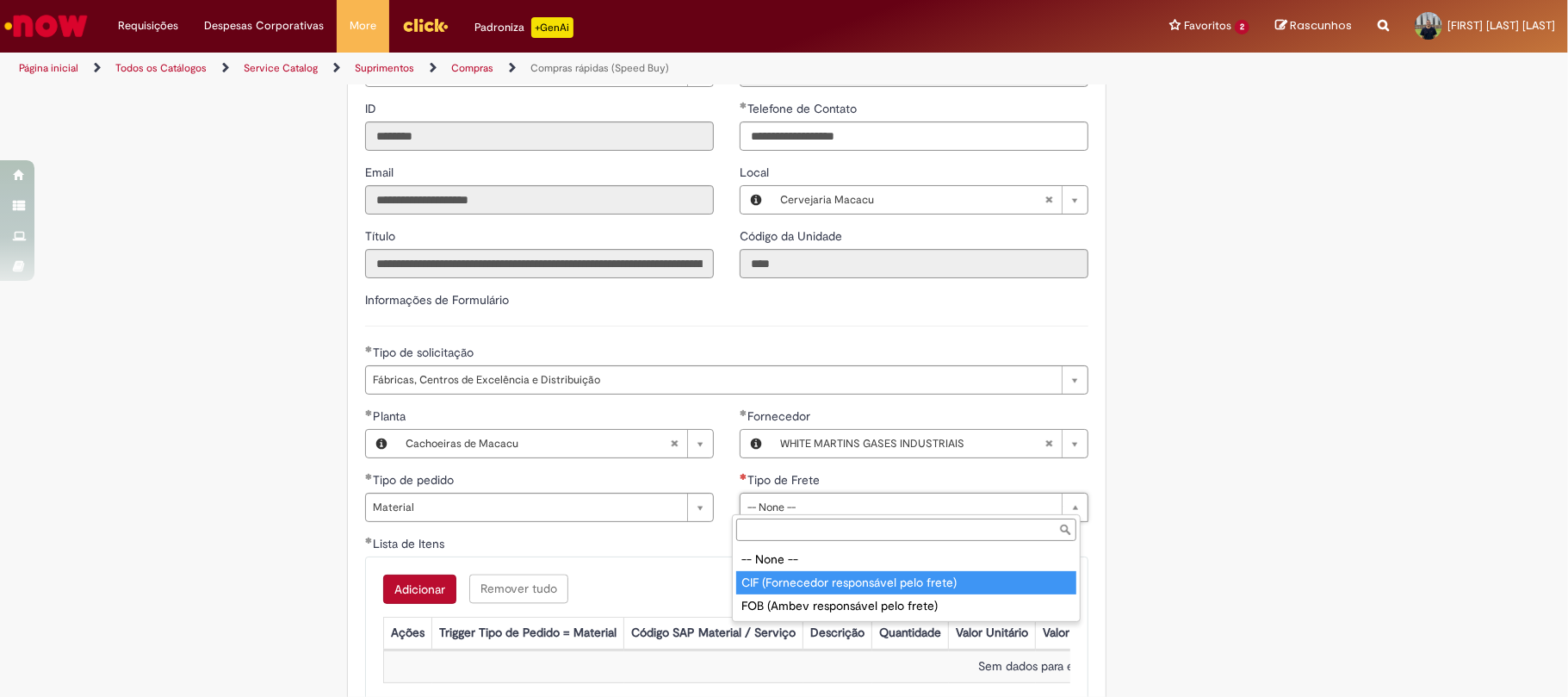 type on "**********" 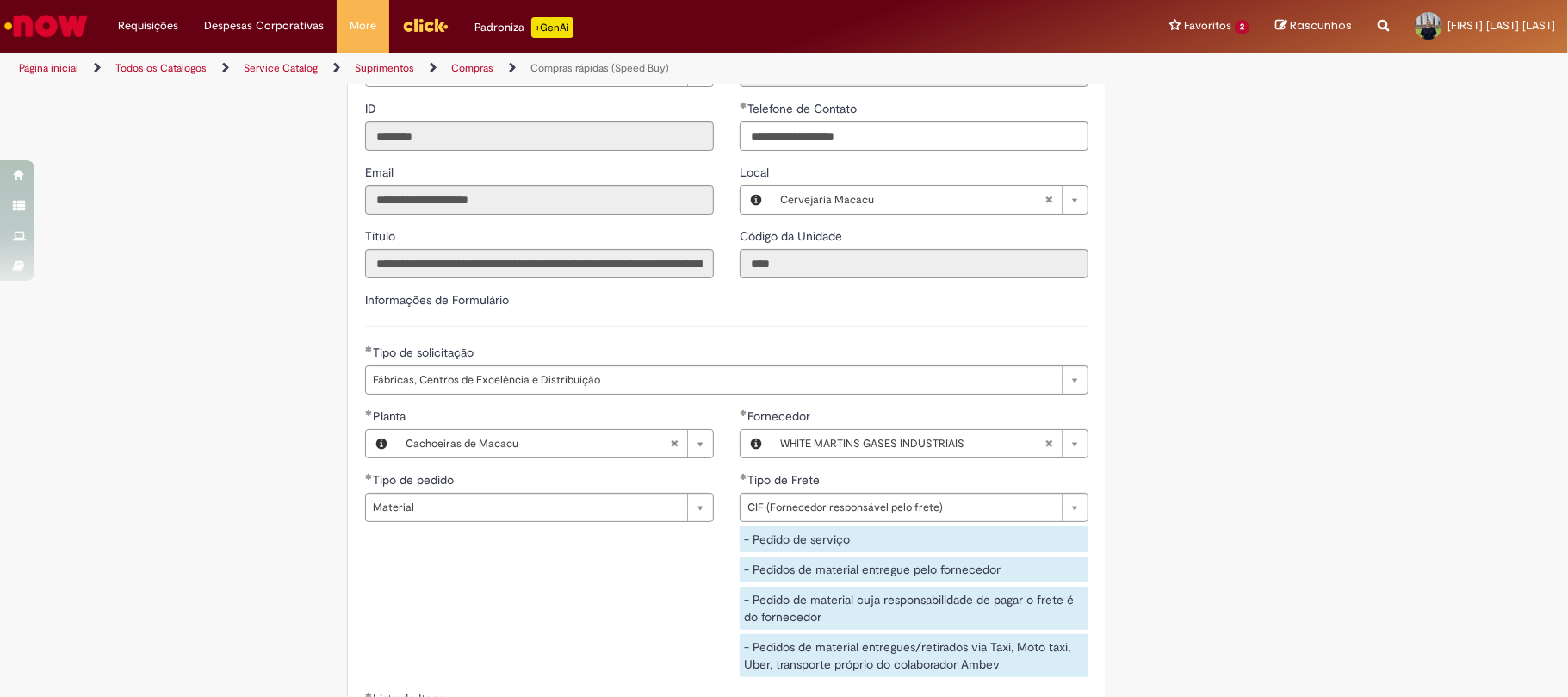 click on "Obrigatório um anexo.
Adicionar a Favoritos
Compras rápidas (Speed Buy)
Chamado destinado para a geração de pedido de compra de indiretos.
O Speed buy é a ferramenta oficial para a geração de pedidos de compra que atenda aos seguintes requisitos:
Compras de material e serviço indiretos
Compras inferiores a R$13.000 *
Compras com fornecedores nacionais
Compras de material sem contrato ativo no SAP para o centro solicitado
* Essa cota é referente ao tipo de solicitação padrão de Speed buy. Os chamados com cotas especiais podem possuir valores divergentes.
Regras de Utilização
No campo “Tipo de Solicitação” selecionar a opção correspondente a sua unidade de negócio.
Solicitação Padrão de Speed buy:
Fábricas, centros de Excelência e de Distribuição:  habilitado para todos usuários ambev
Ativos   de TI:" at bounding box center (784, -429) 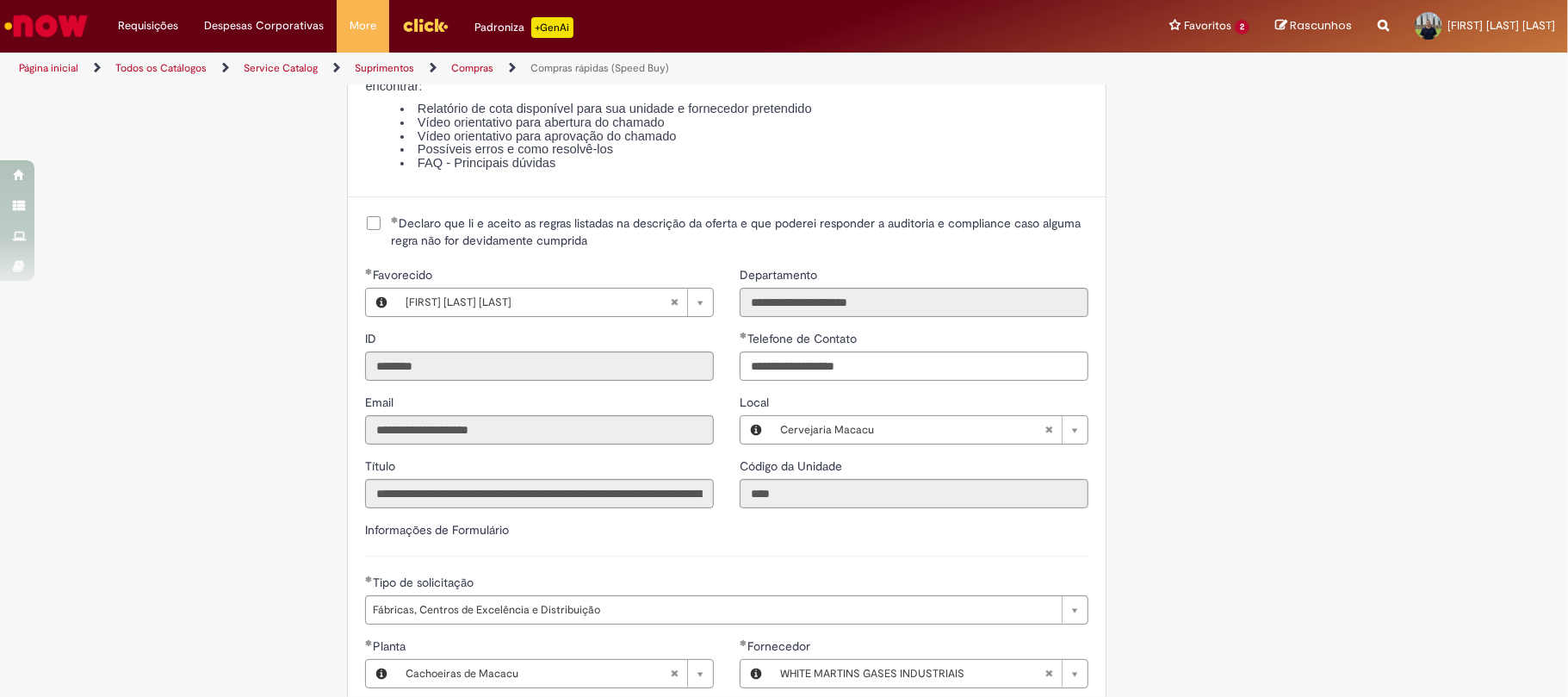 scroll, scrollTop: 2507, scrollLeft: 0, axis: vertical 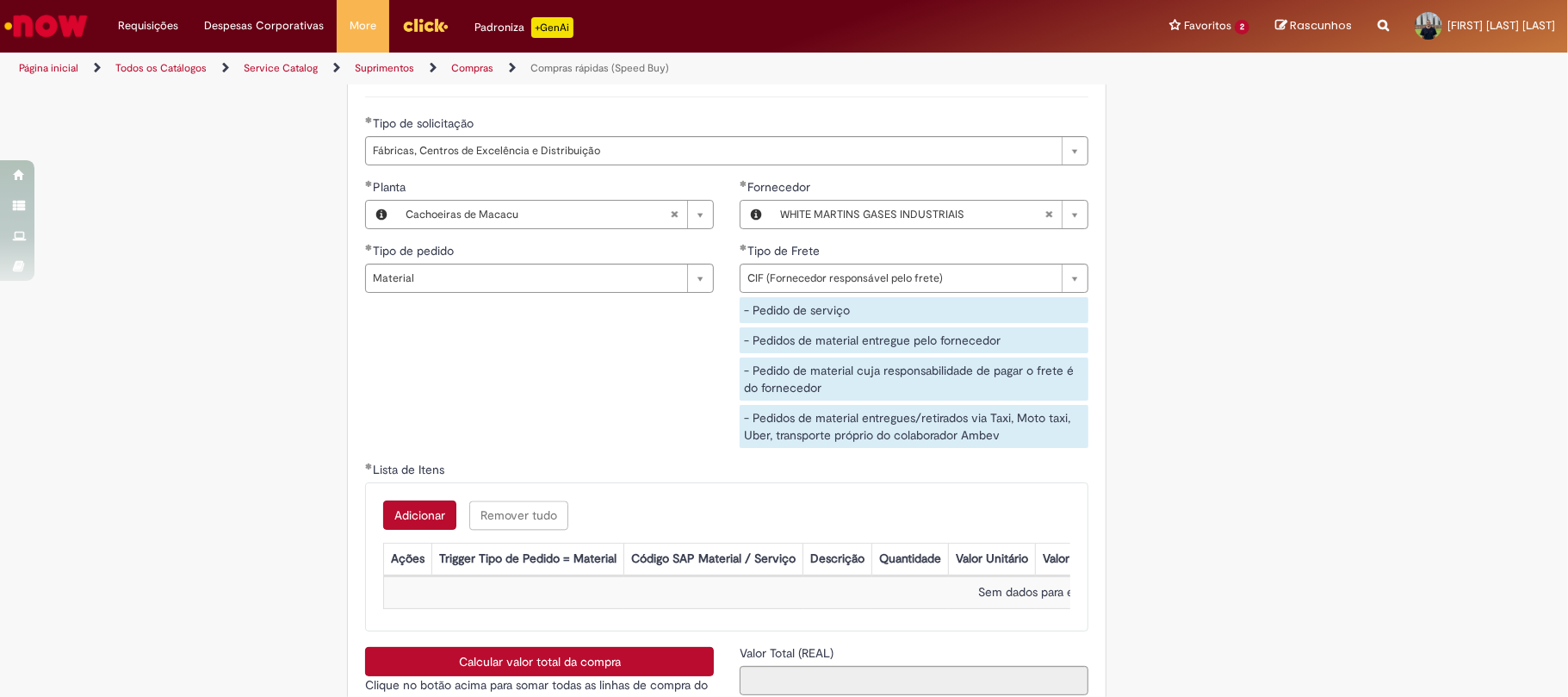 click on "Adicionar" at bounding box center (419, 515) 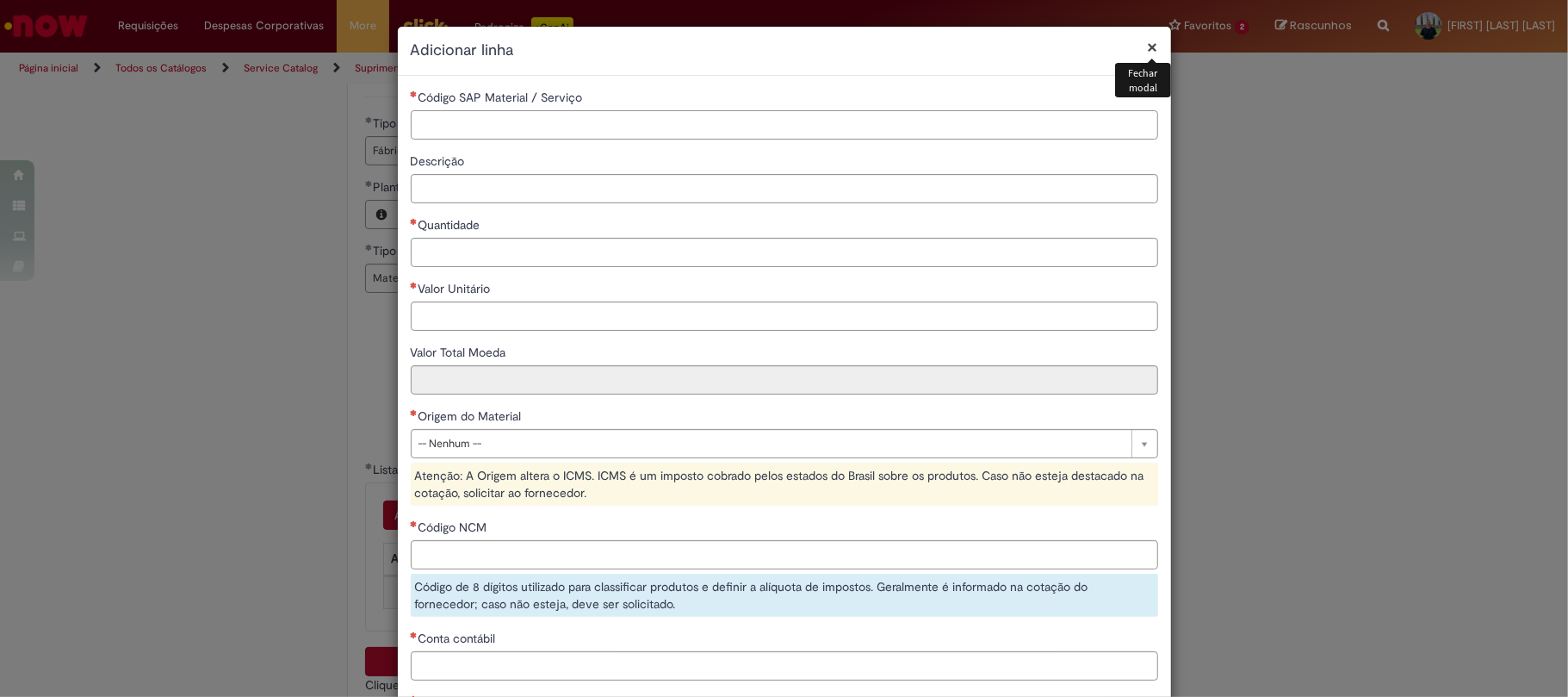click on "Código SAP Material / Serviço" at bounding box center [784, 125] 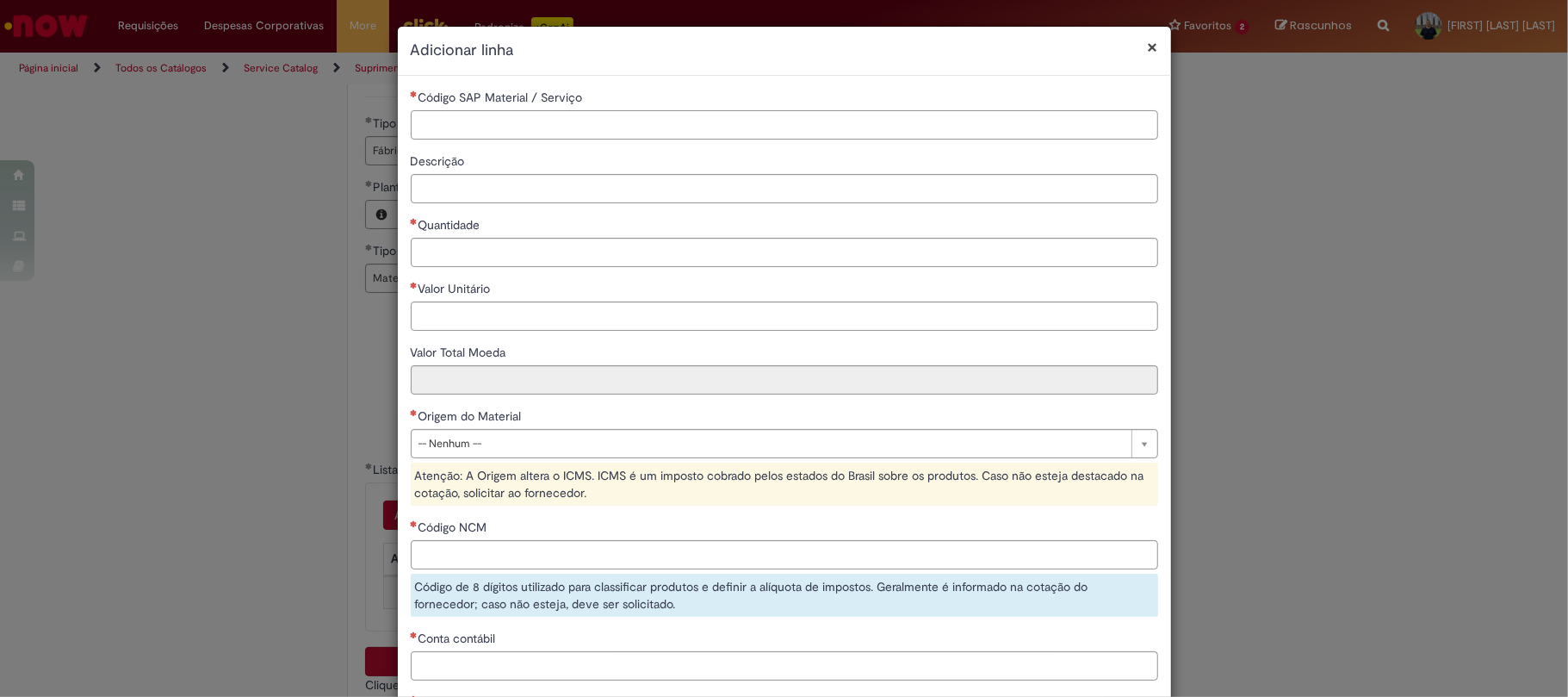 paste on "********" 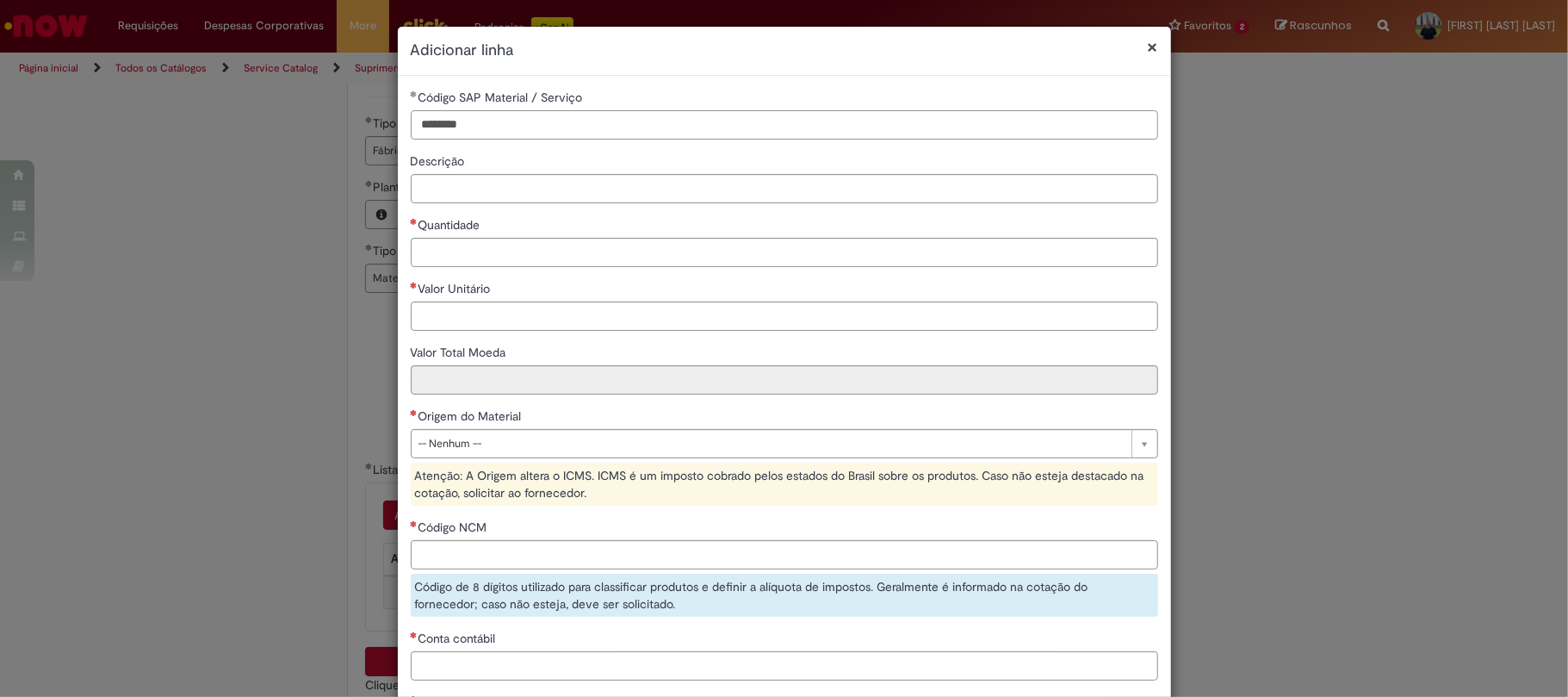 type on "********" 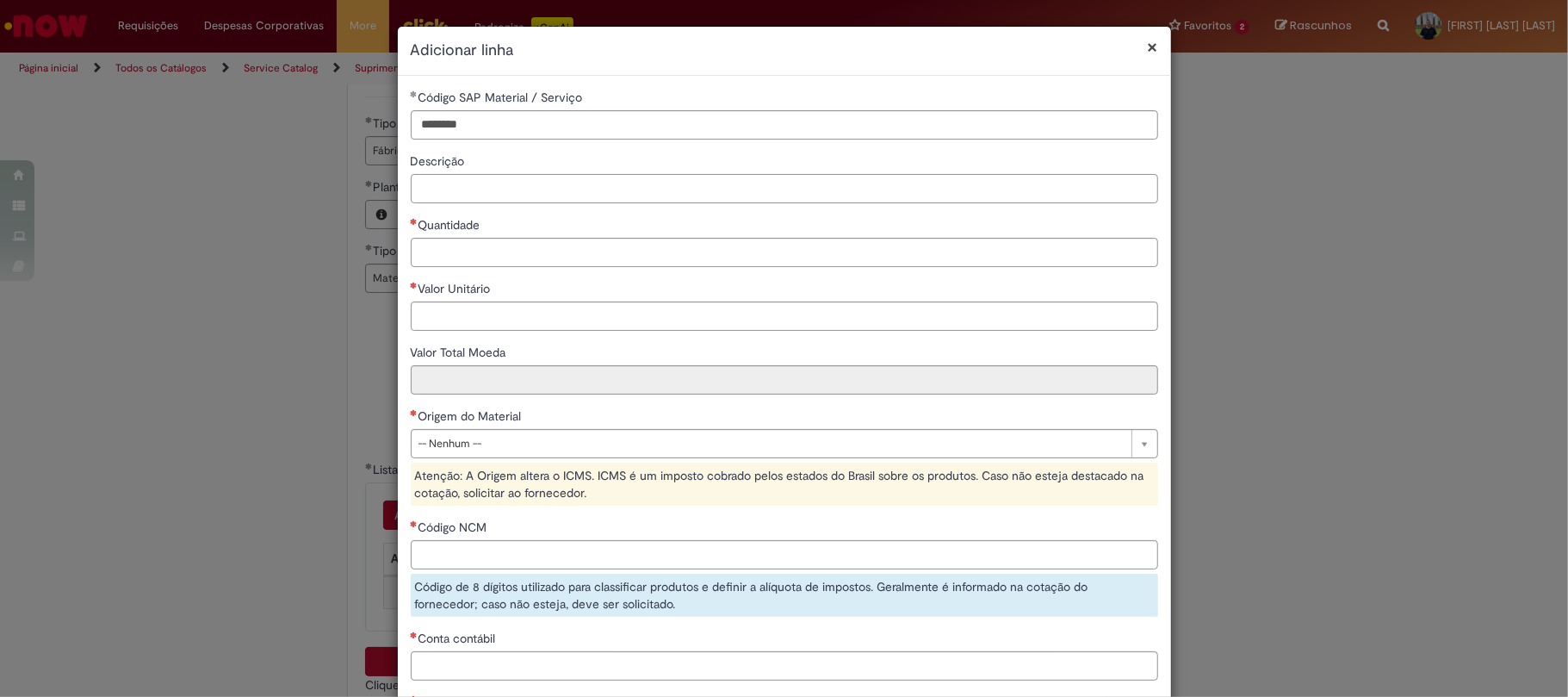 click on "Descrição" at bounding box center (784, 189) 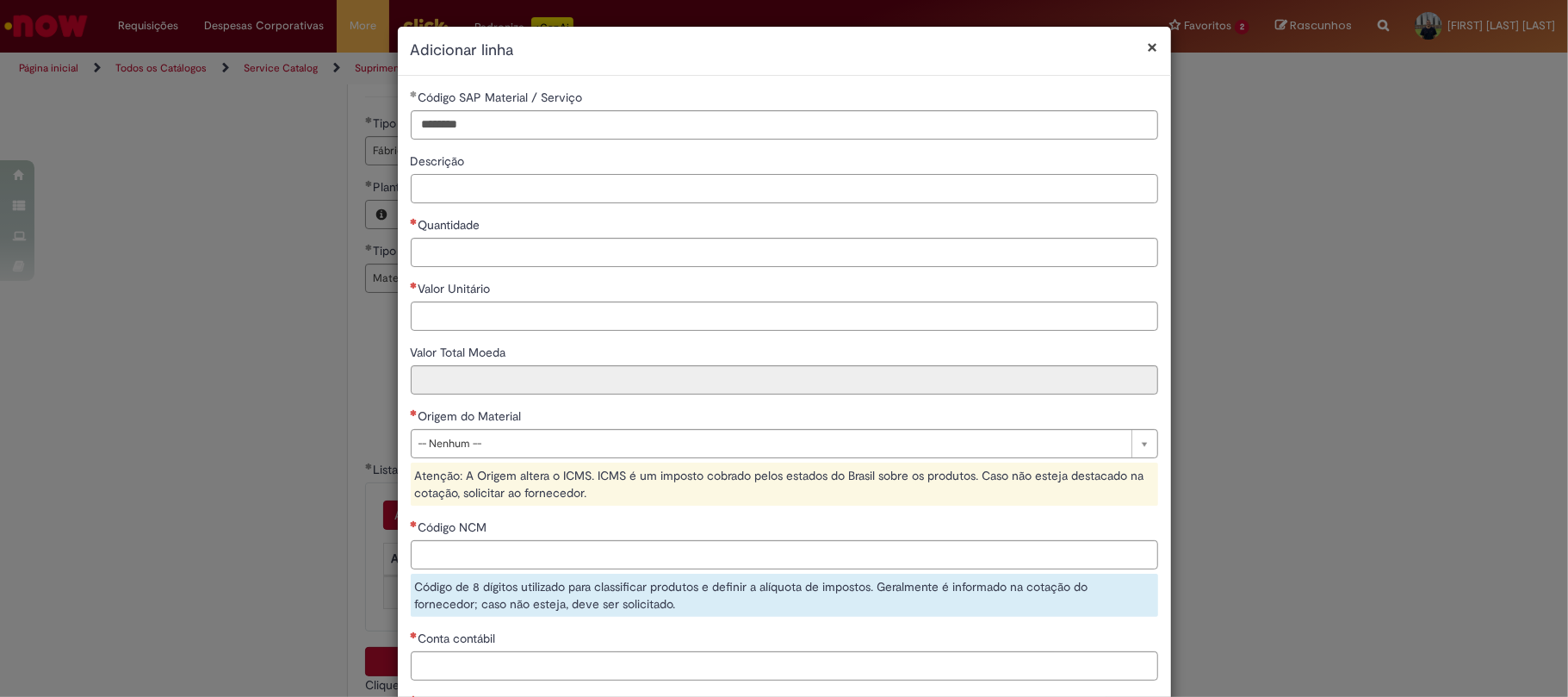 click on "Descrição" at bounding box center (784, 189) 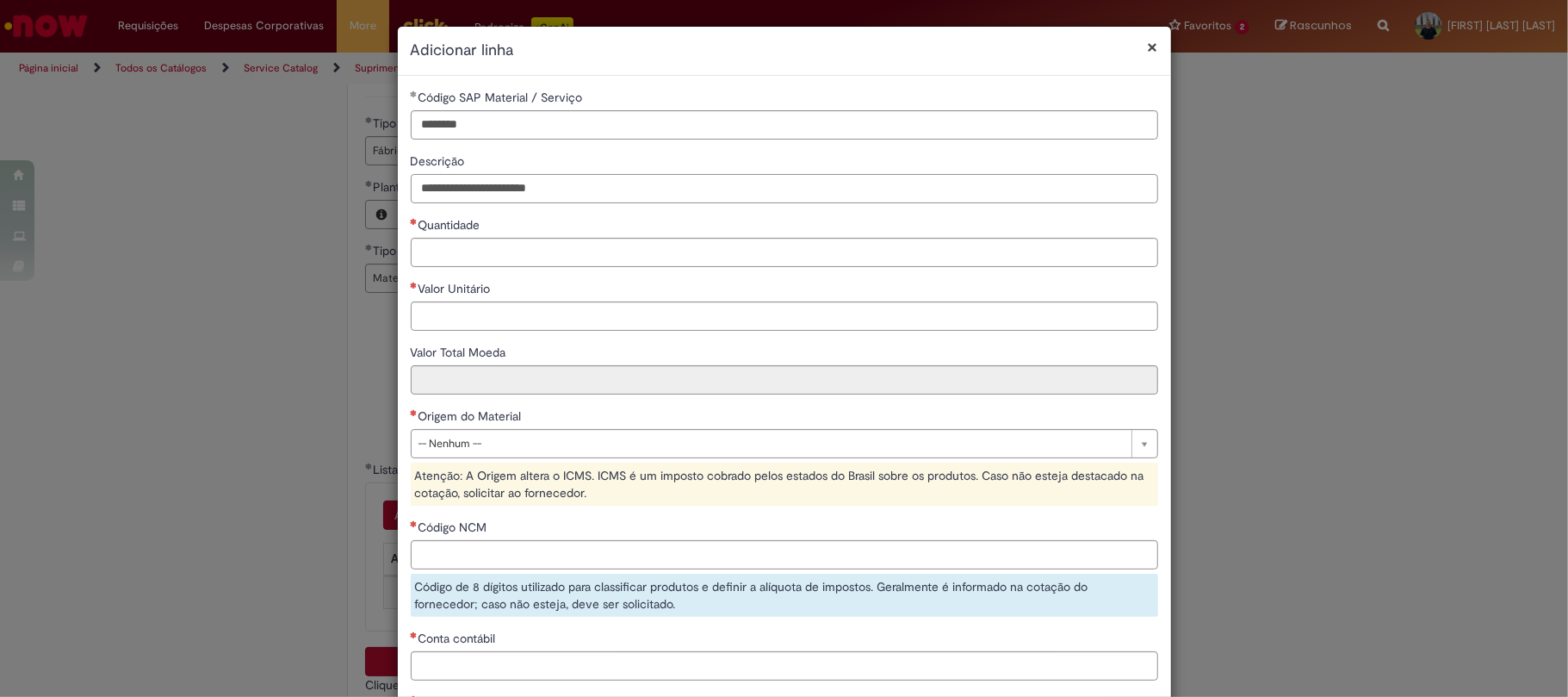 type on "**********" 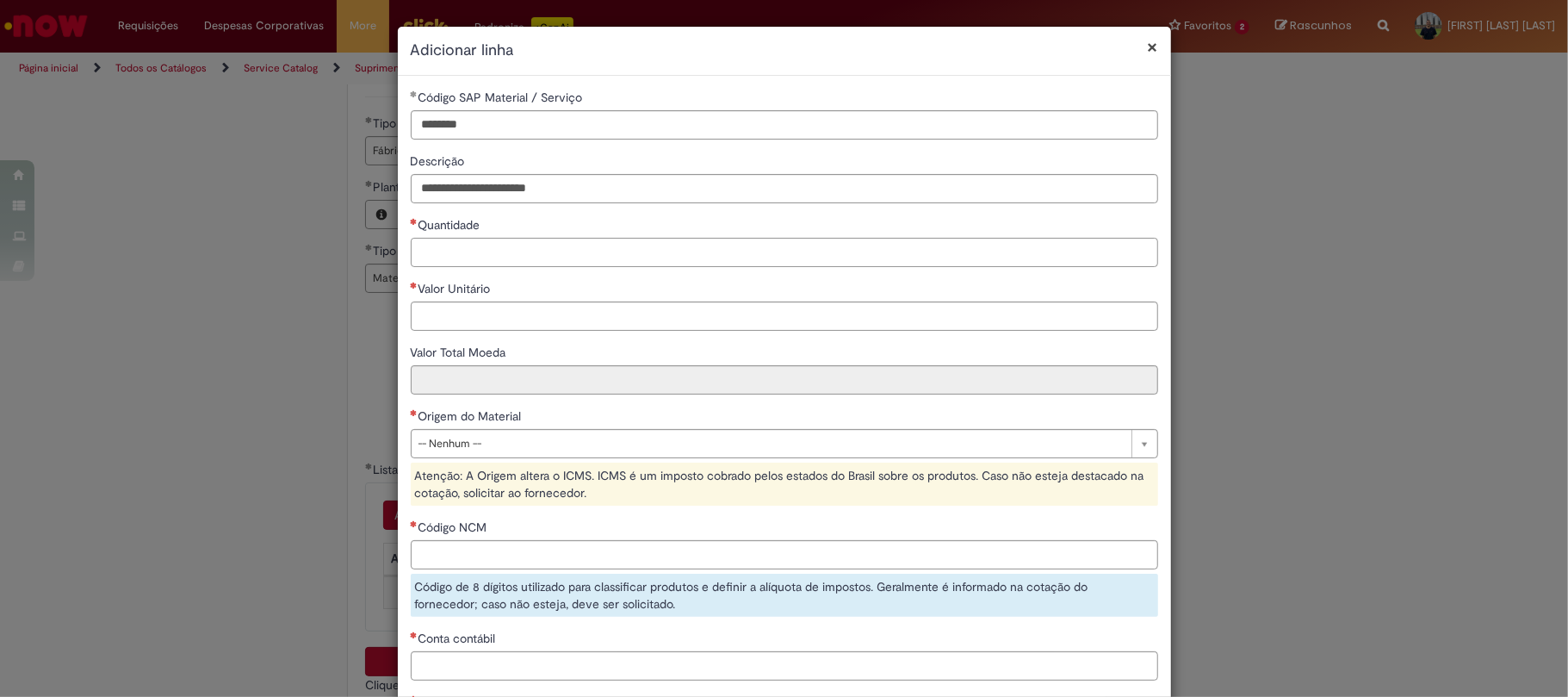 click on "Quantidade" at bounding box center [784, 252] 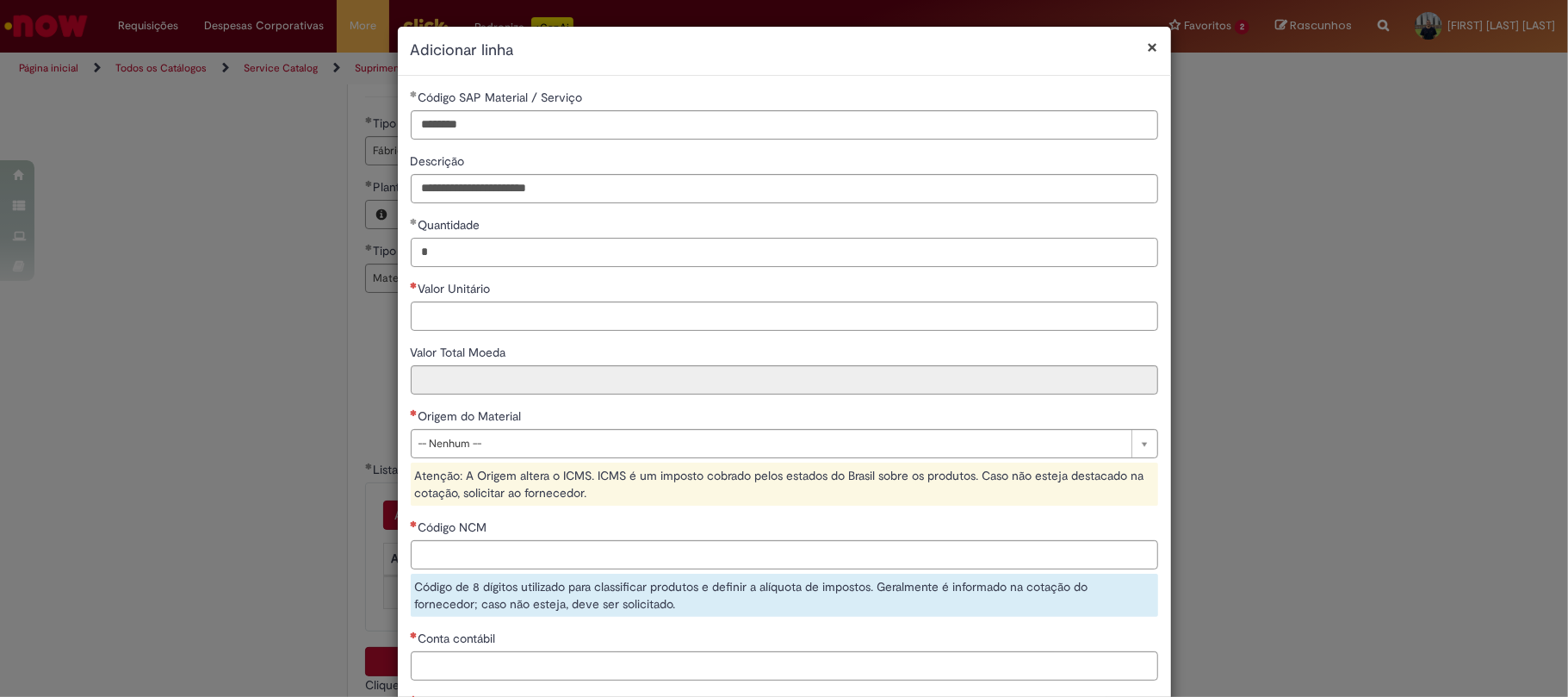 type on "*" 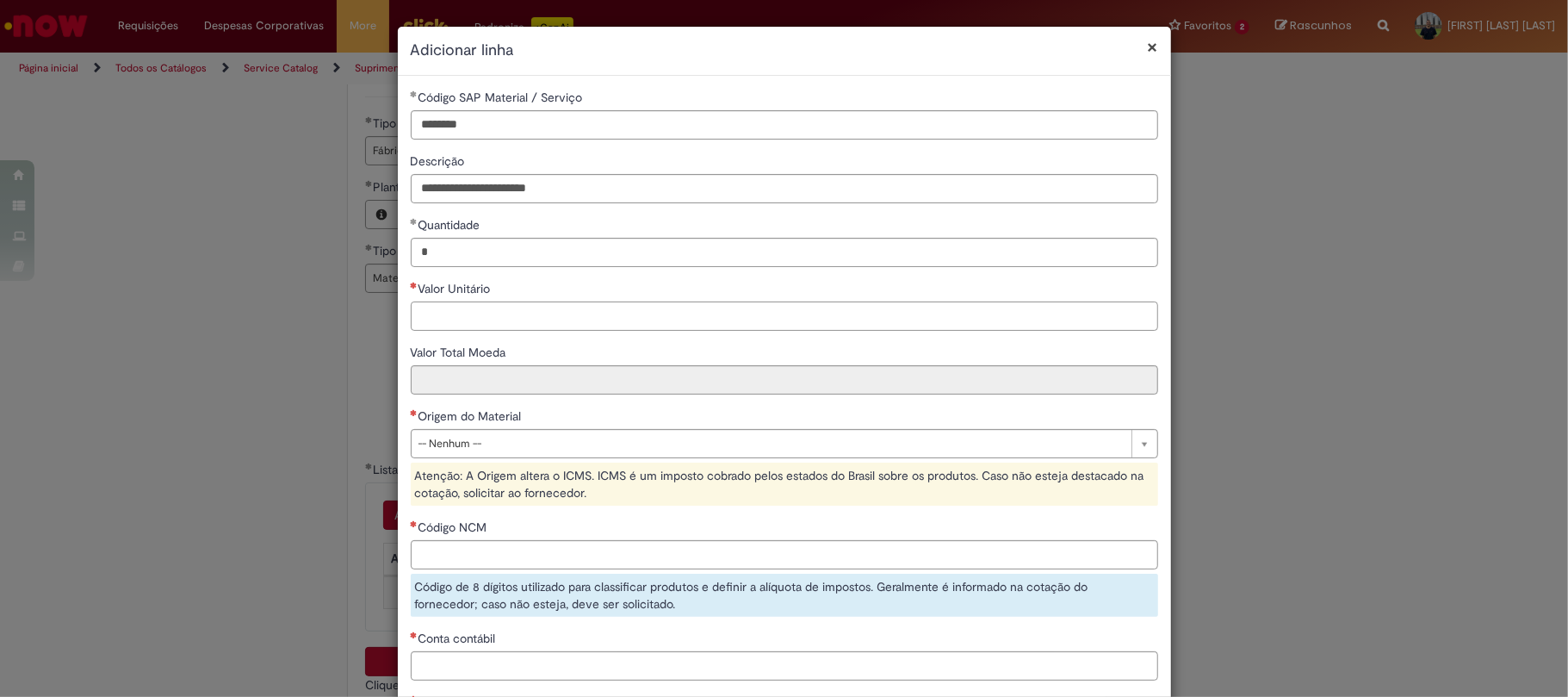 click on "Valor Unitário" at bounding box center (784, 316) 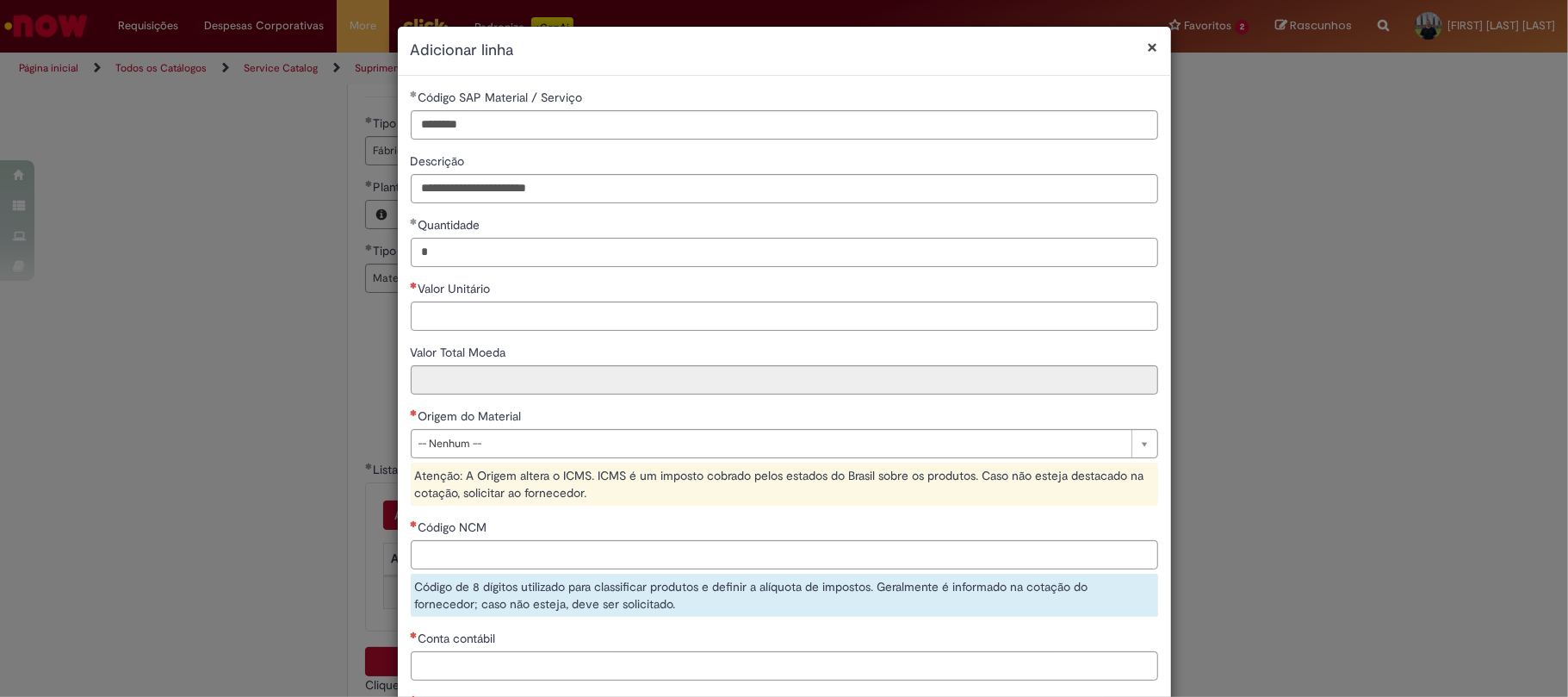 drag, startPoint x: 434, startPoint y: 256, endPoint x: 418, endPoint y: 256, distance: 16 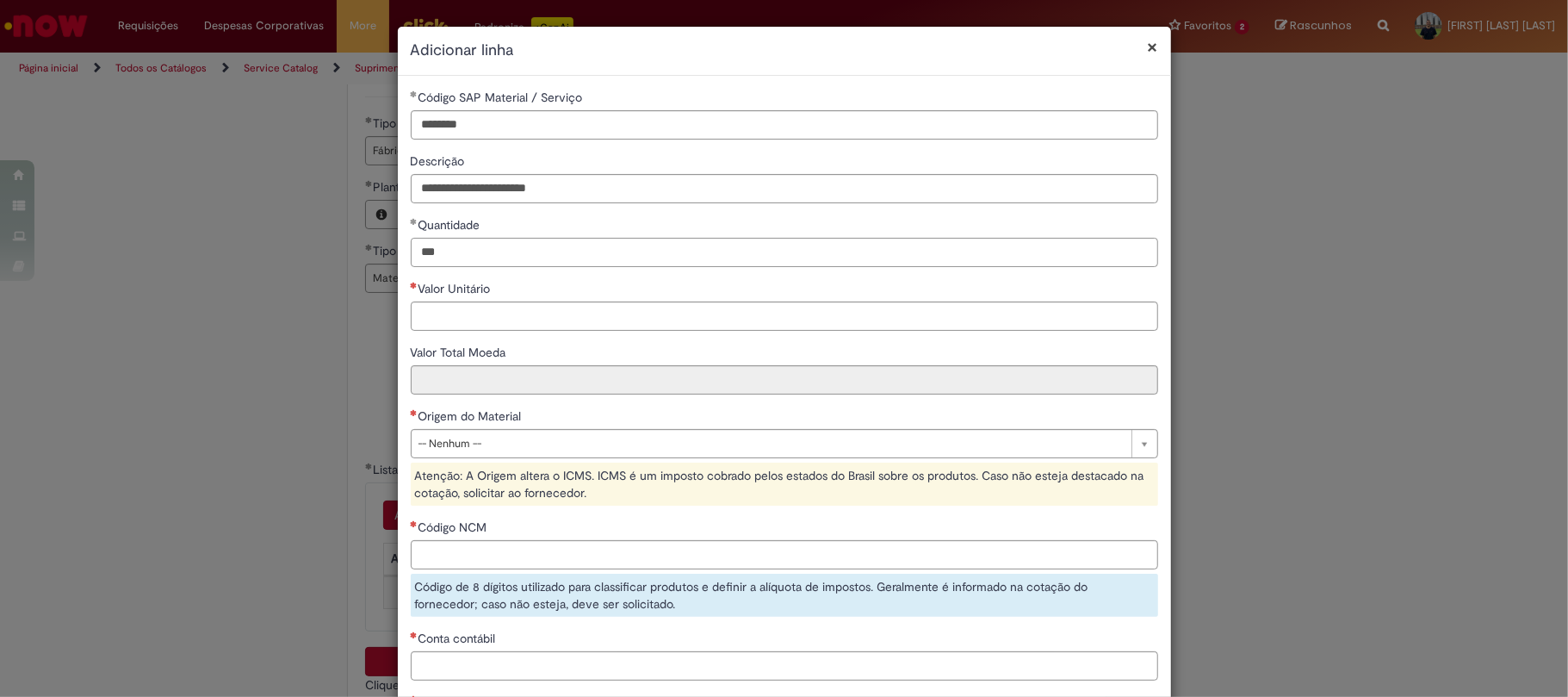 type on "***" 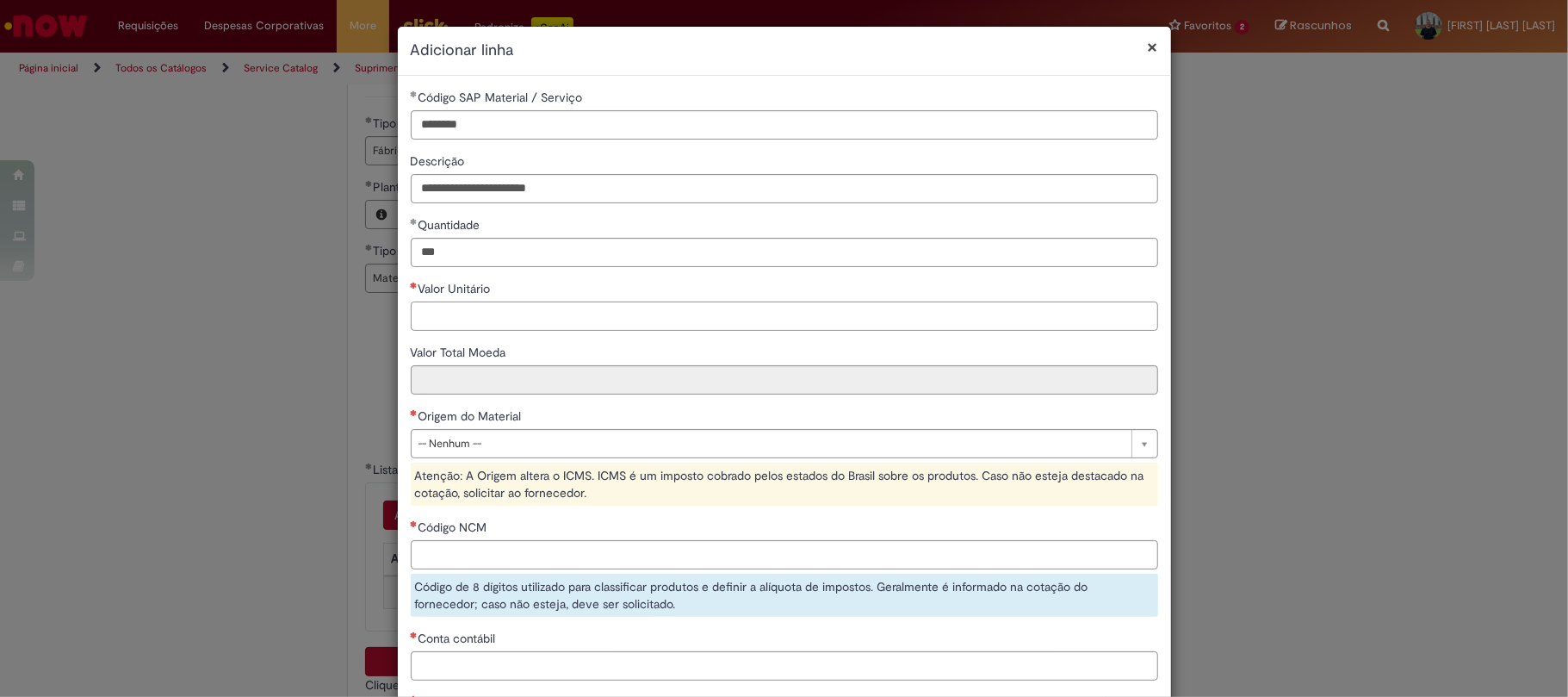 click on "Valor Unitário" at bounding box center (784, 316) 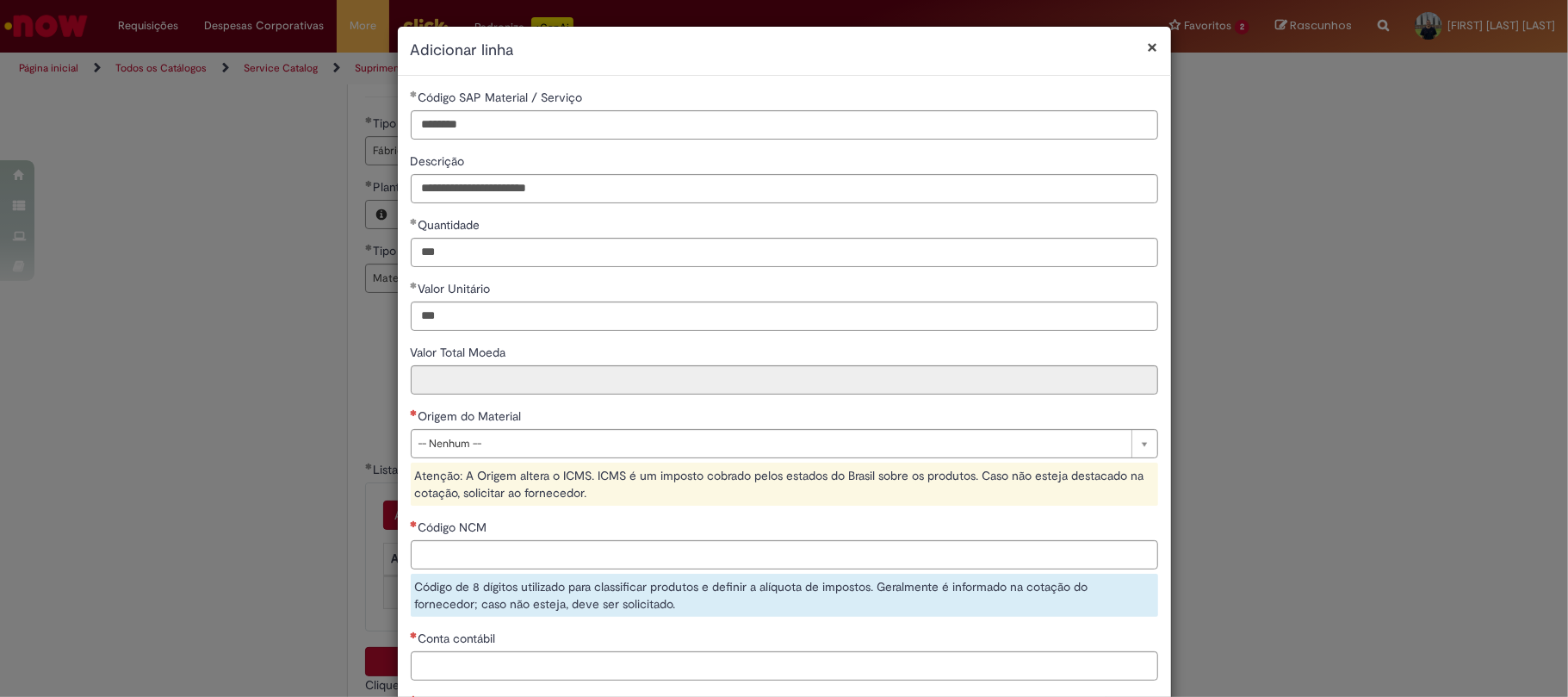 type on "*****" 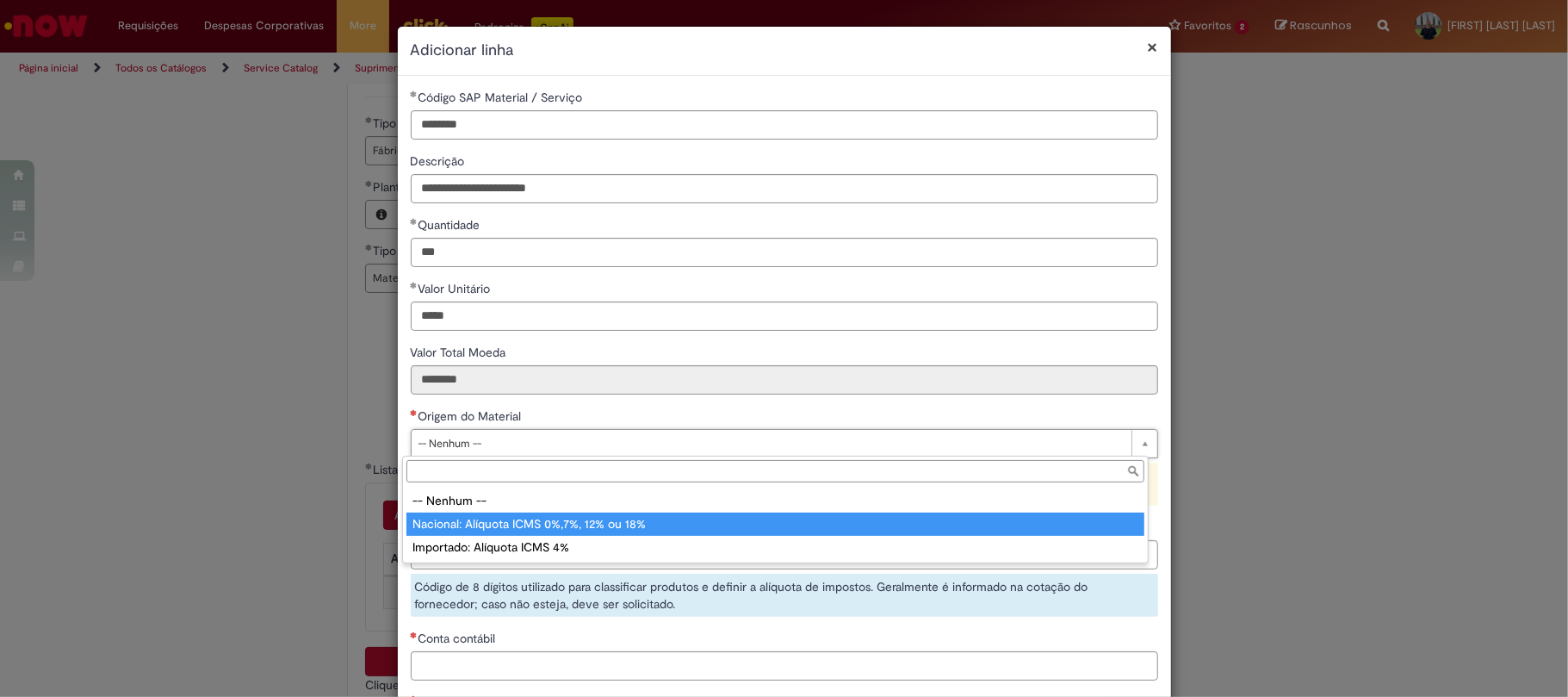 type on "**********" 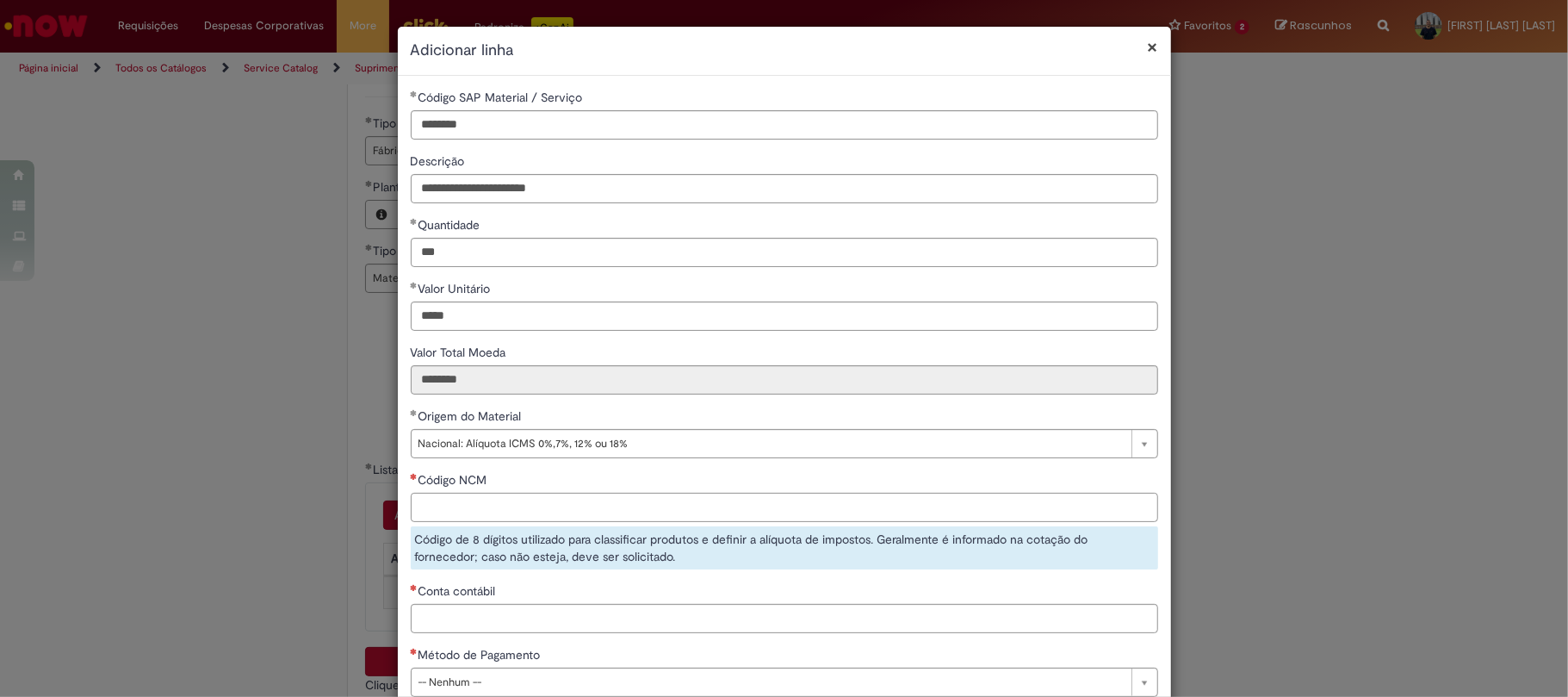 click on "Código NCM" at bounding box center (784, 507) 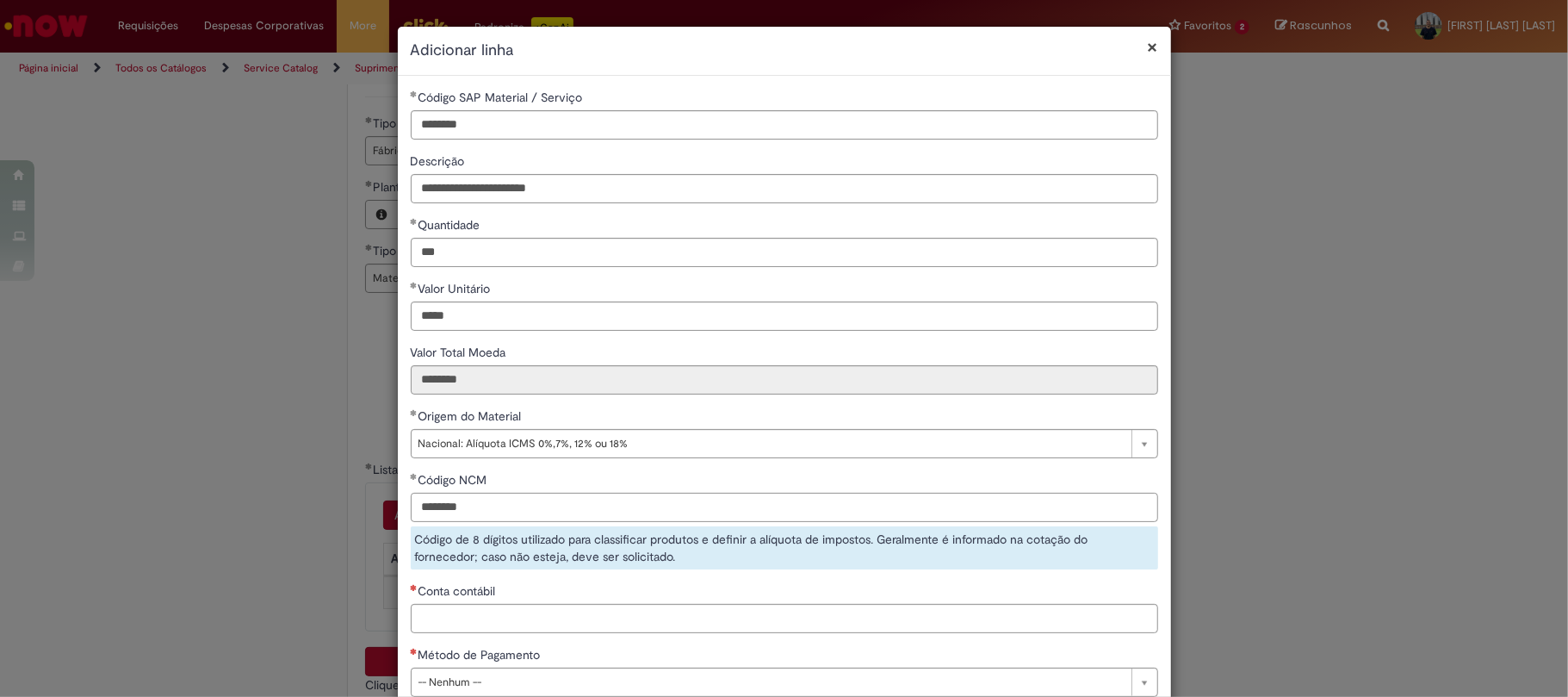 type on "********" 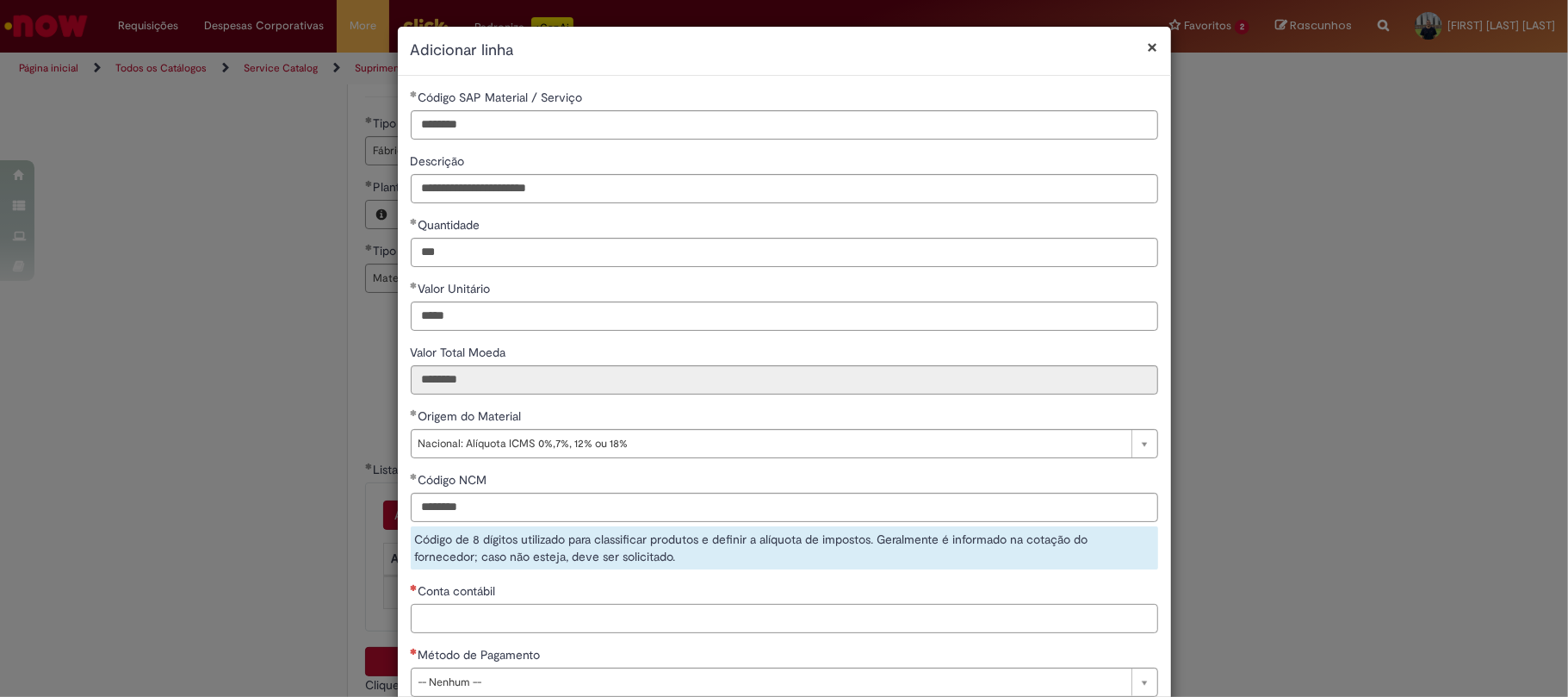 click on "**********" at bounding box center (784, 399) 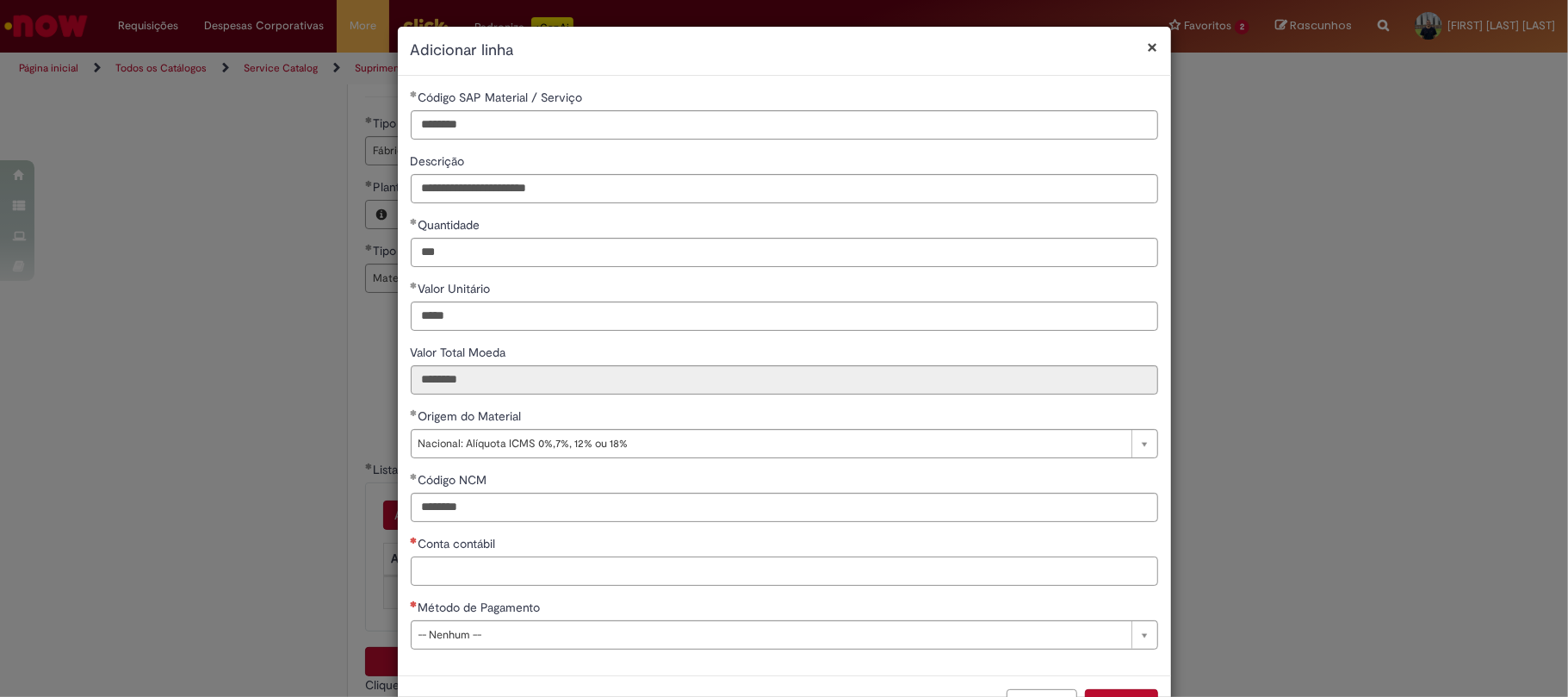 click on "Conta contábil" at bounding box center [784, 571] 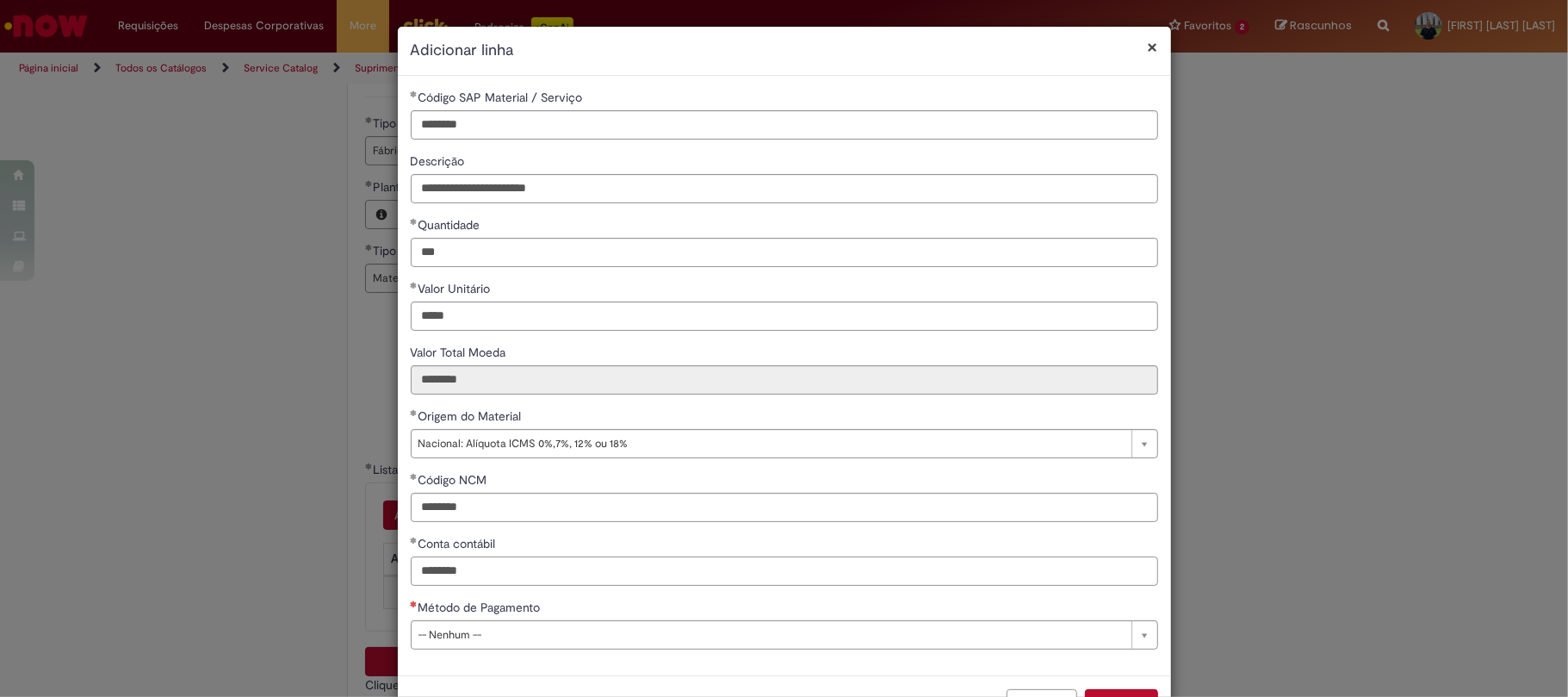 type on "********" 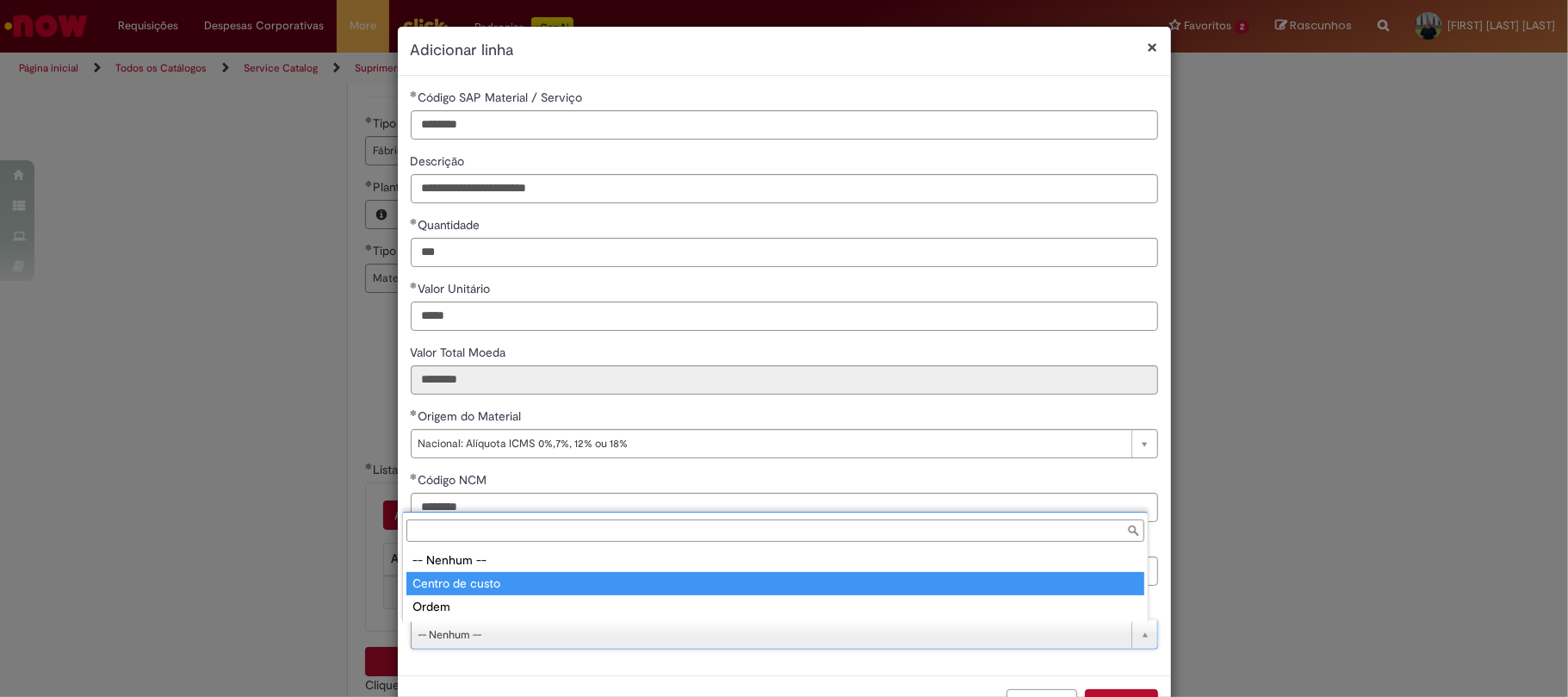 type on "**********" 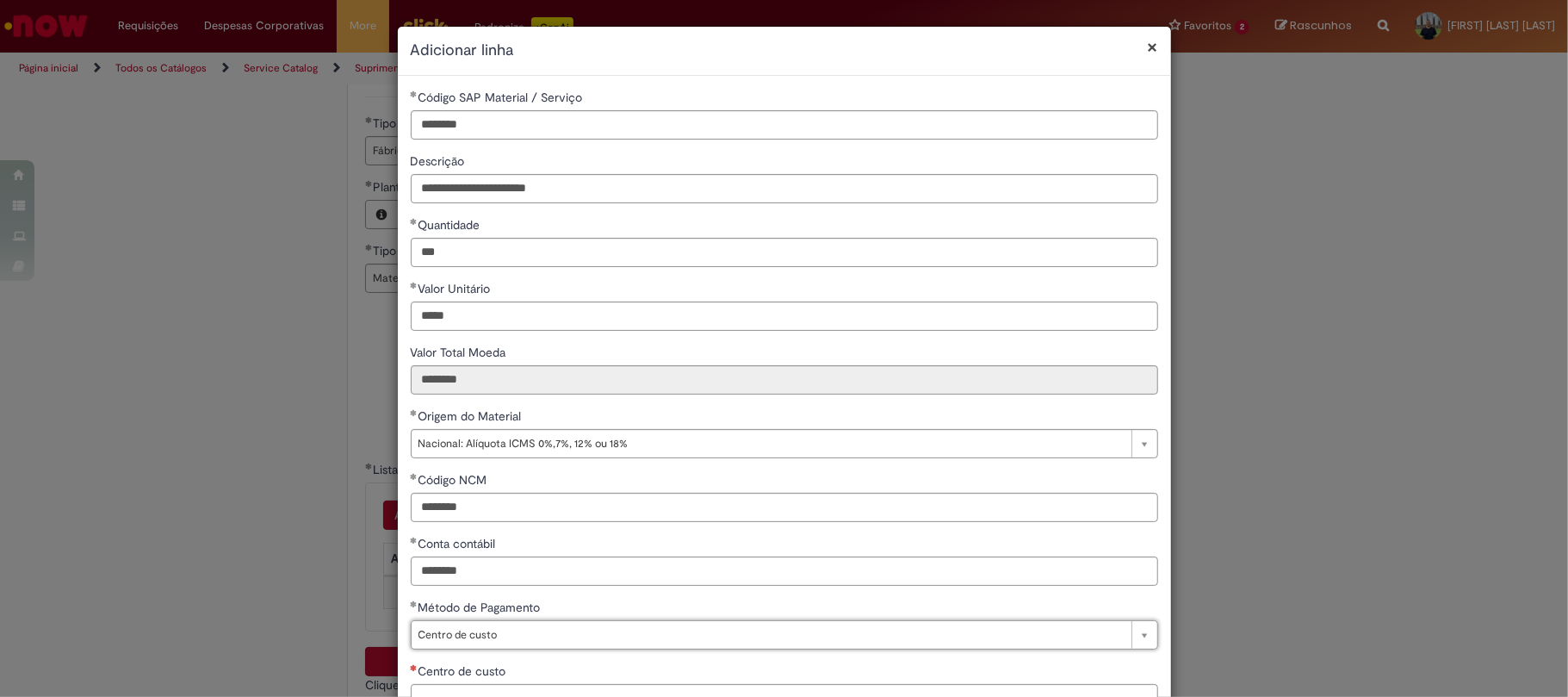 scroll, scrollTop: 128, scrollLeft: 0, axis: vertical 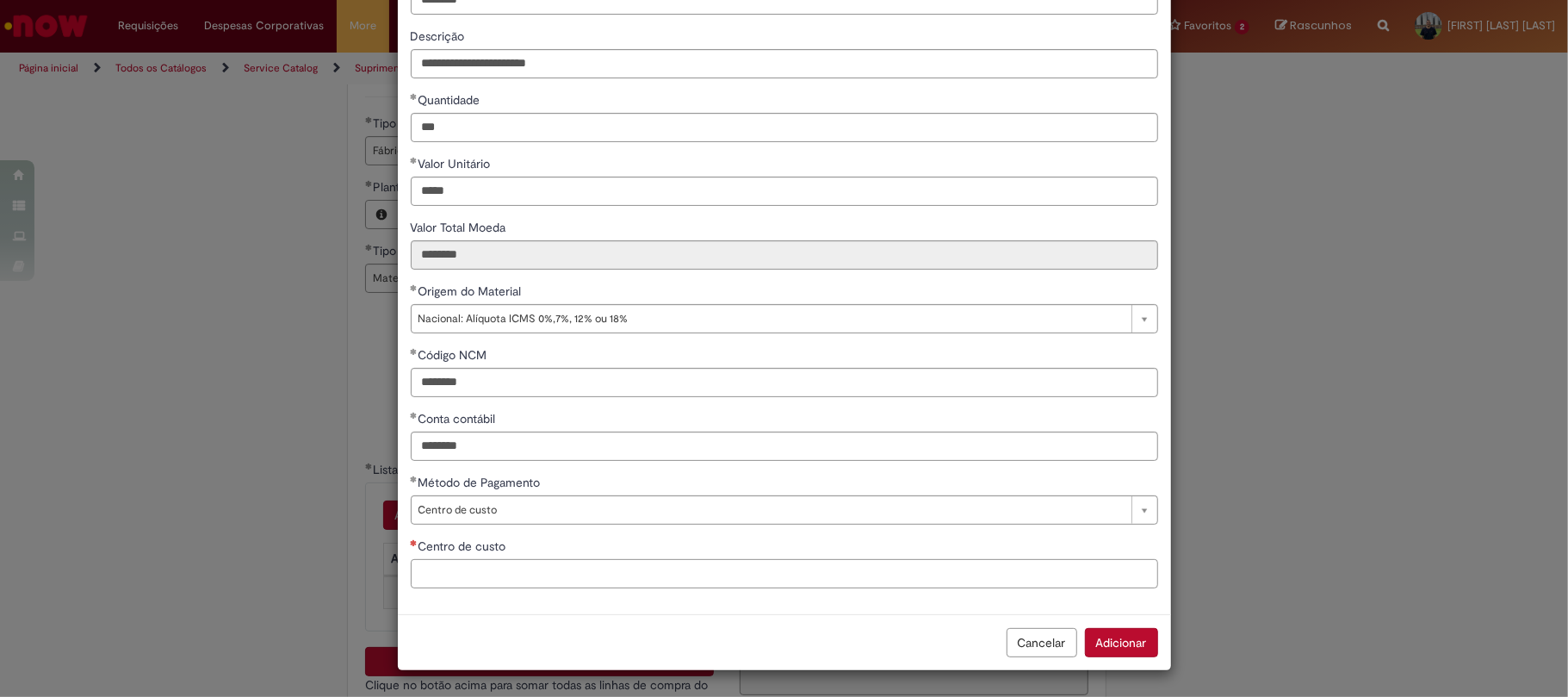 click on "Centro de custo" at bounding box center [784, 574] 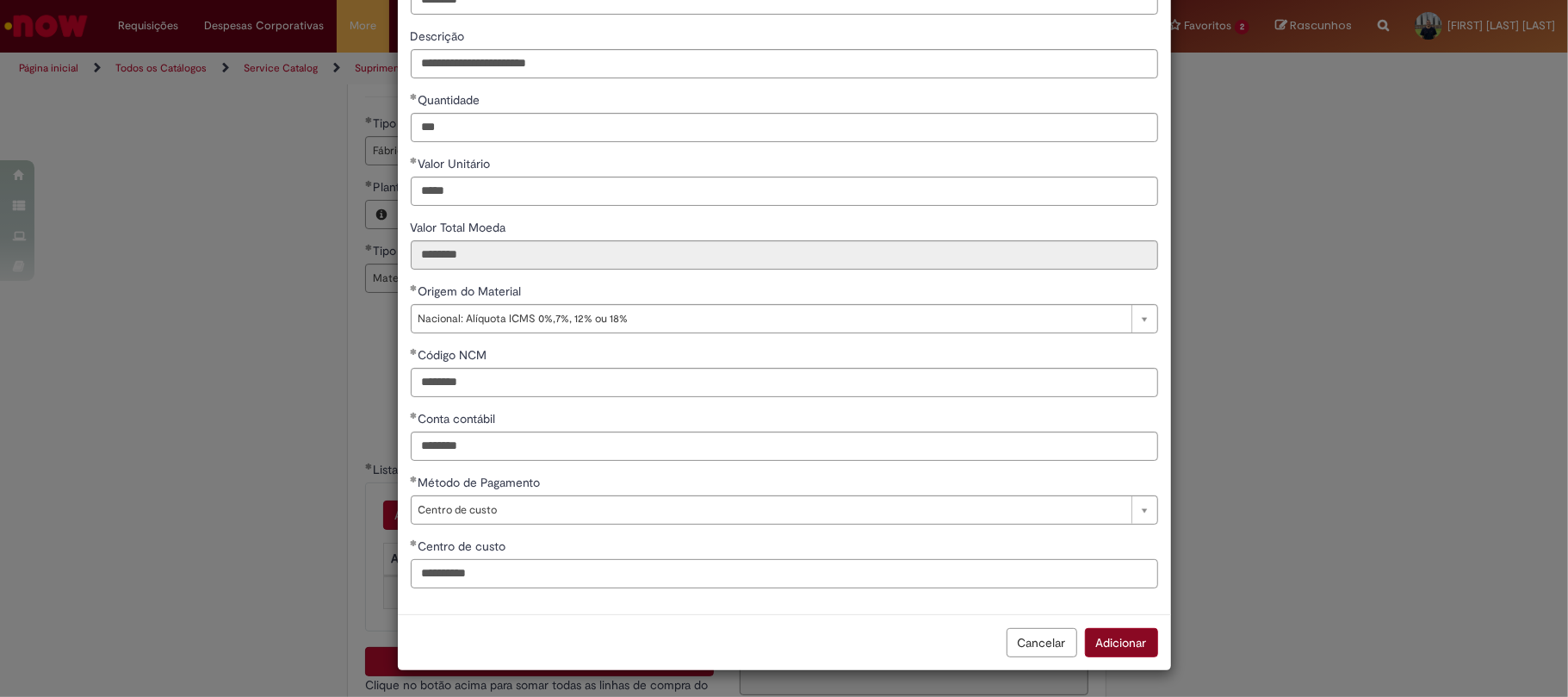 type on "**********" 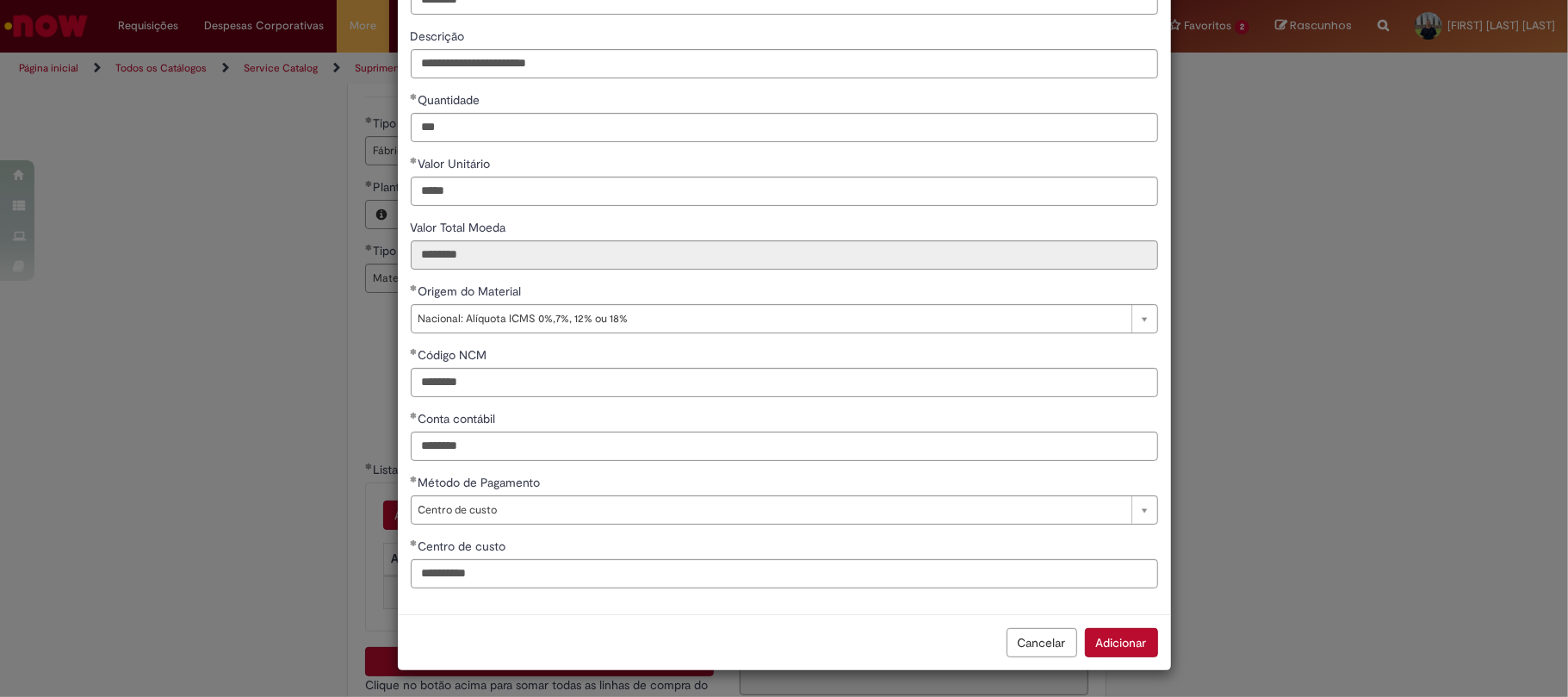 click on "Adicionar" at bounding box center [1121, 643] 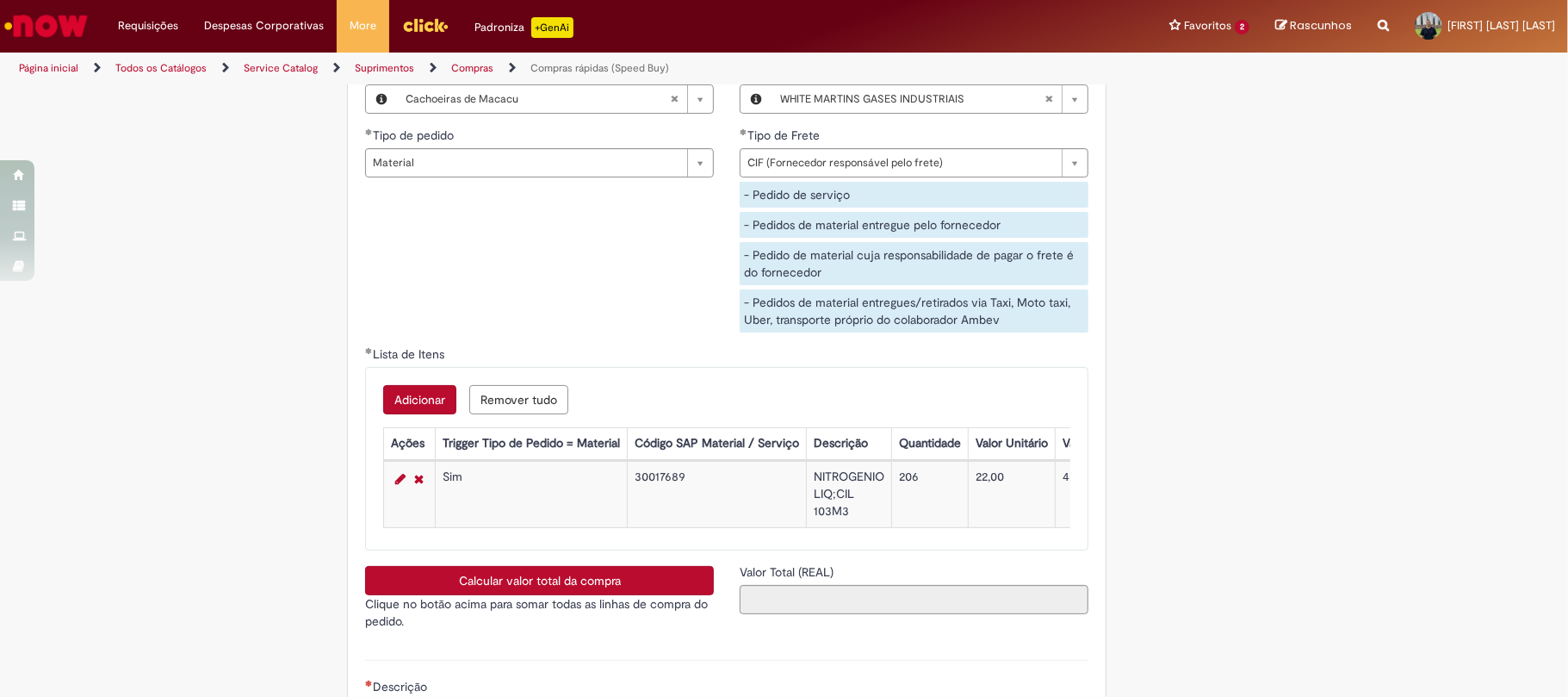 scroll, scrollTop: 2852, scrollLeft: 0, axis: vertical 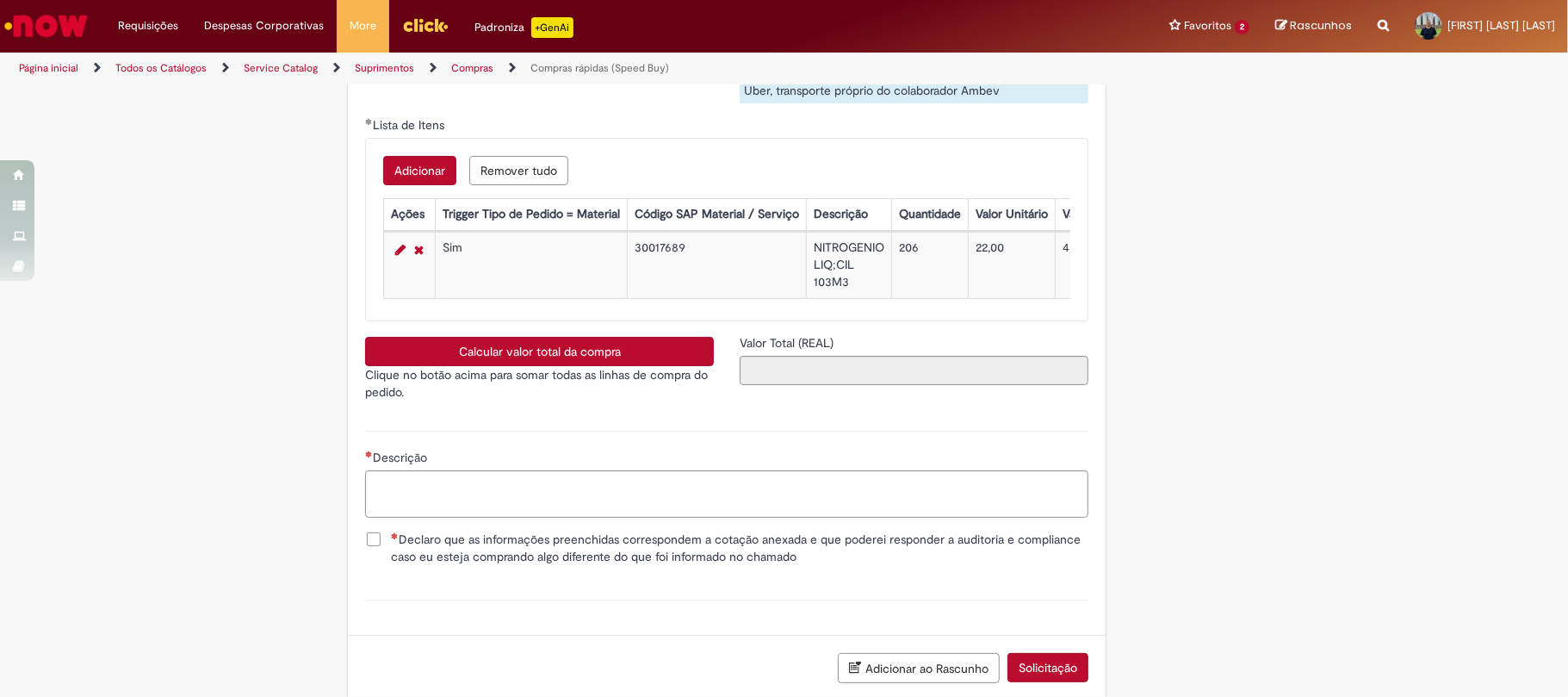 click on "Calcular valor total da compra" at bounding box center (539, 352) 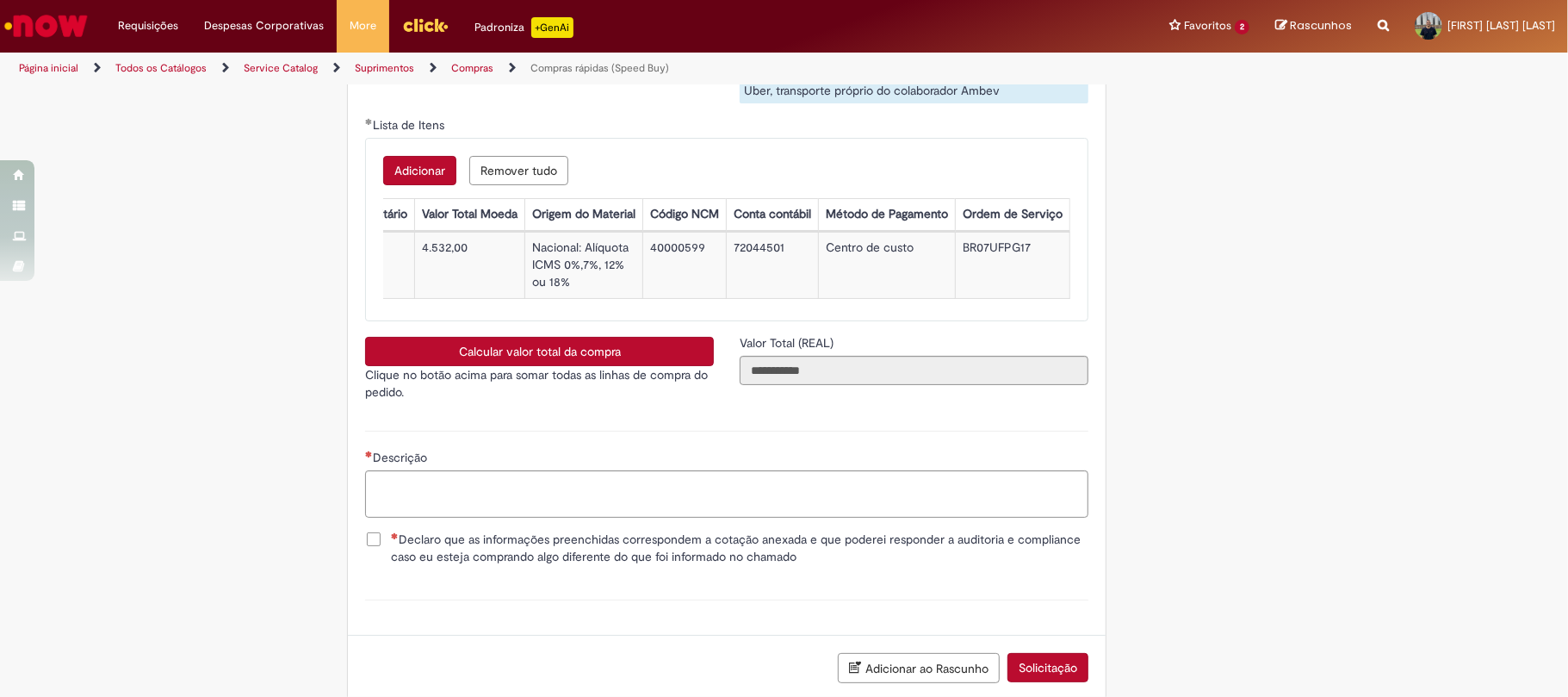 scroll, scrollTop: 0, scrollLeft: 169, axis: horizontal 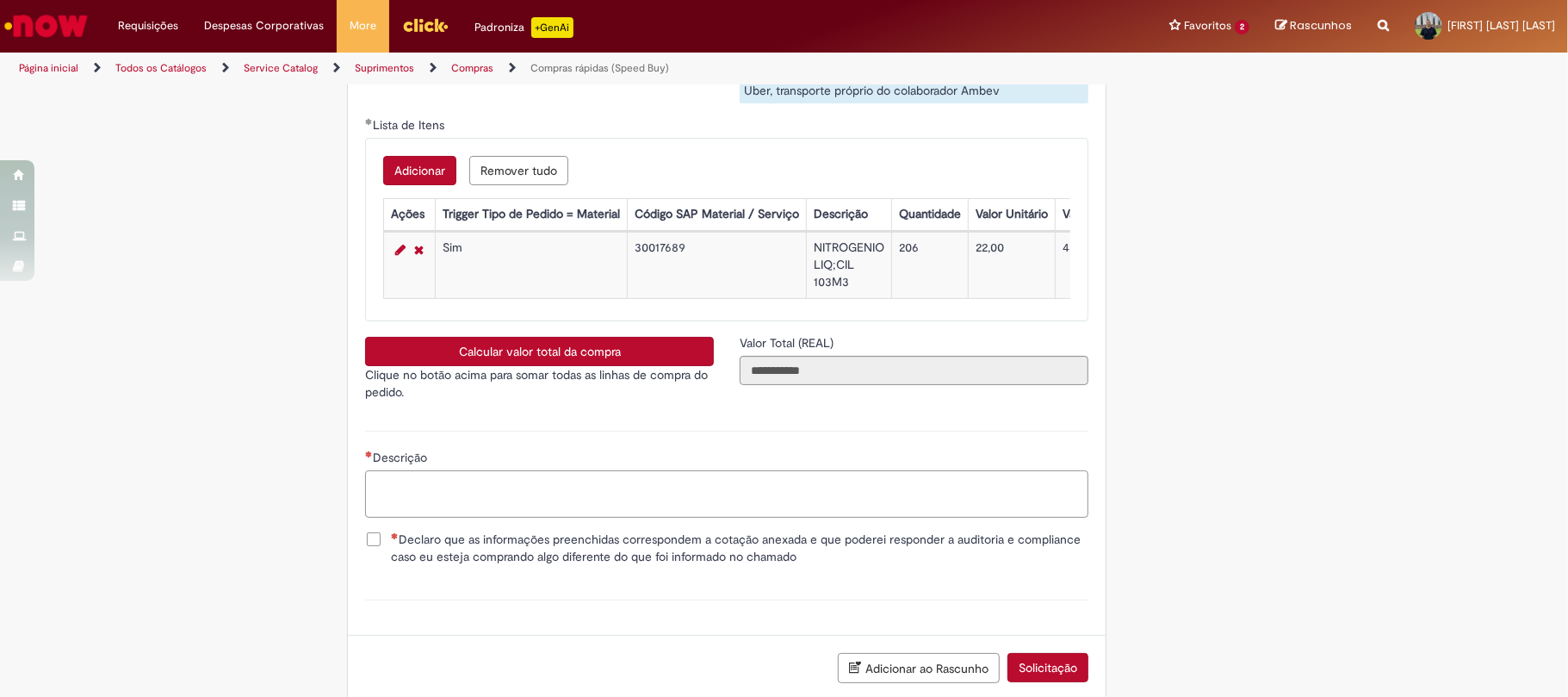 click on "Descrição" at bounding box center [727, 494] 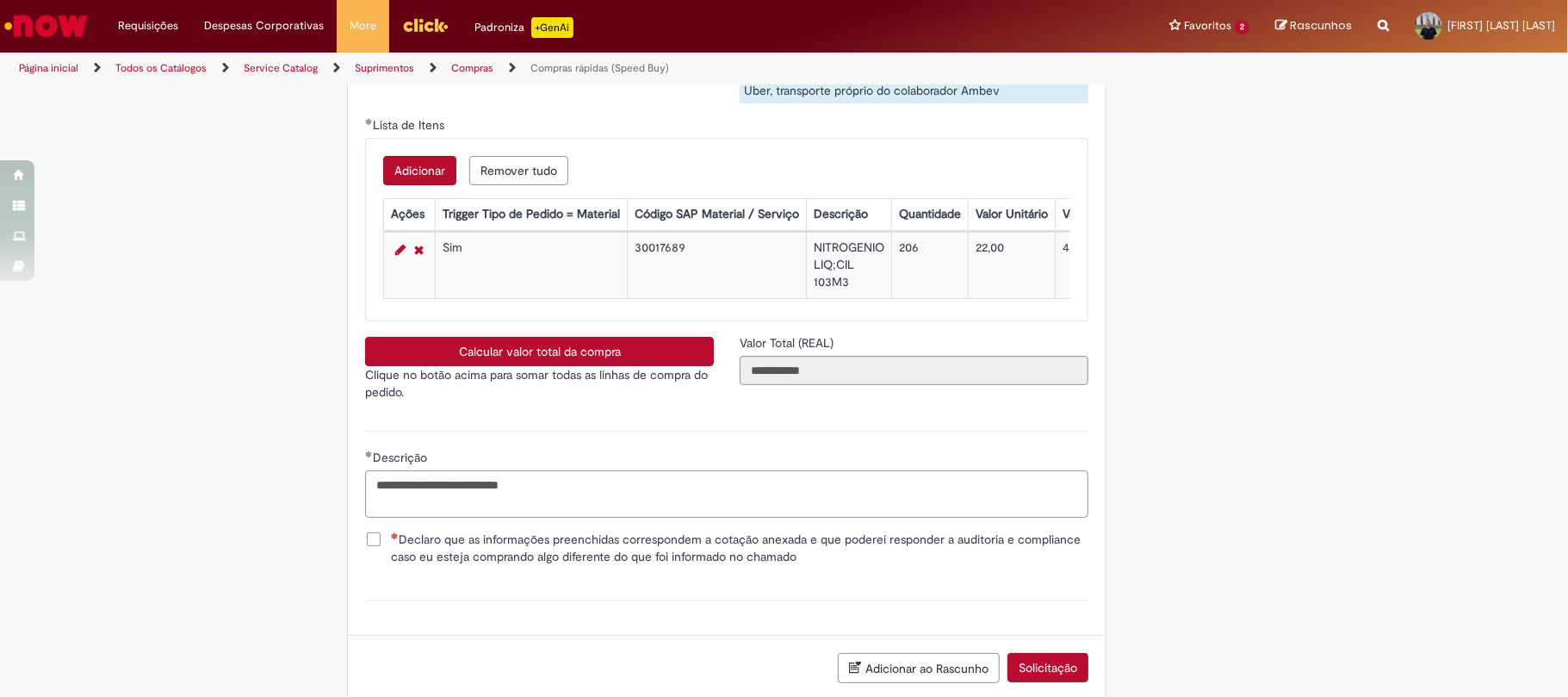 type on "**********" 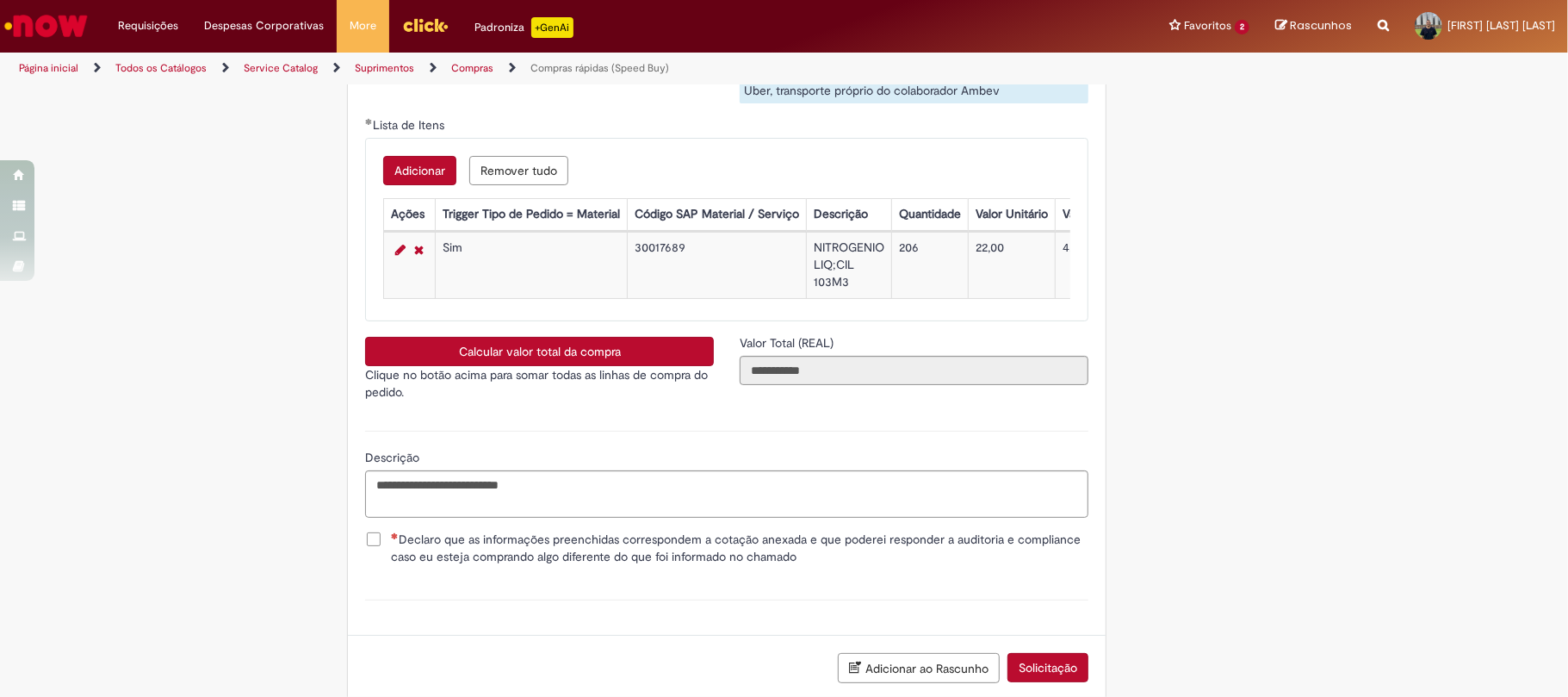 click on "Declaro que as informações preenchidas correspondem a cotação anexada e que poderei responder a auditoria e compliance caso eu esteja comprando algo diferente do que foi informado no chamado" at bounding box center [740, 548] 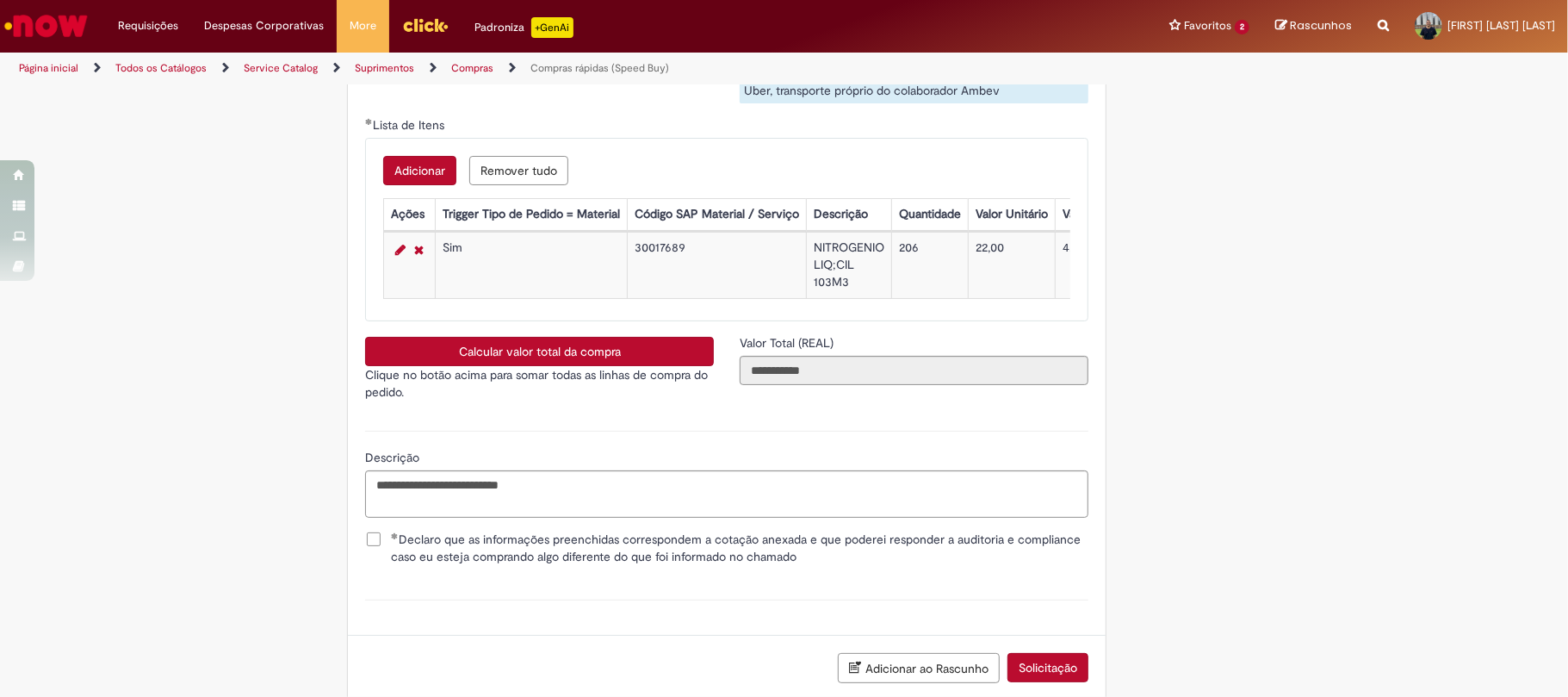 scroll, scrollTop: 2965, scrollLeft: 0, axis: vertical 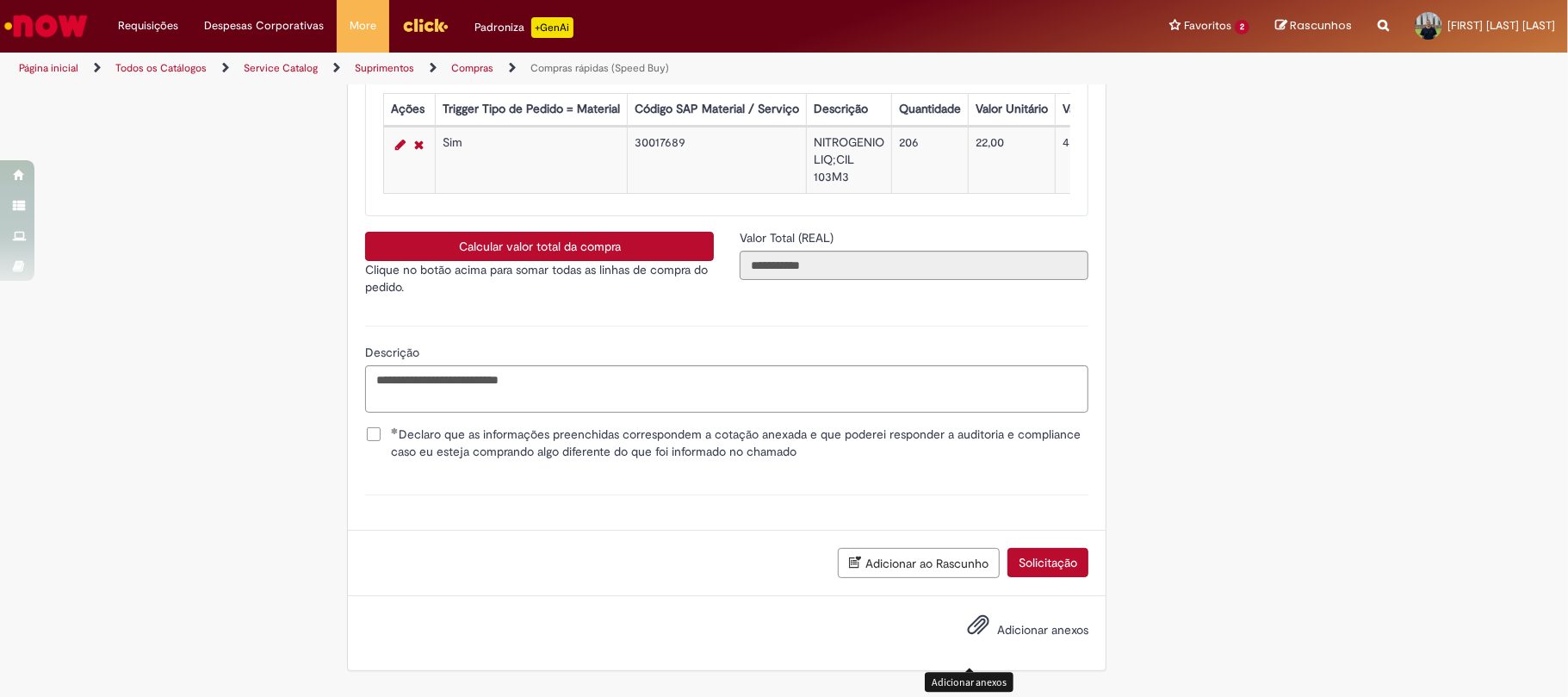 click at bounding box center (978, 625) 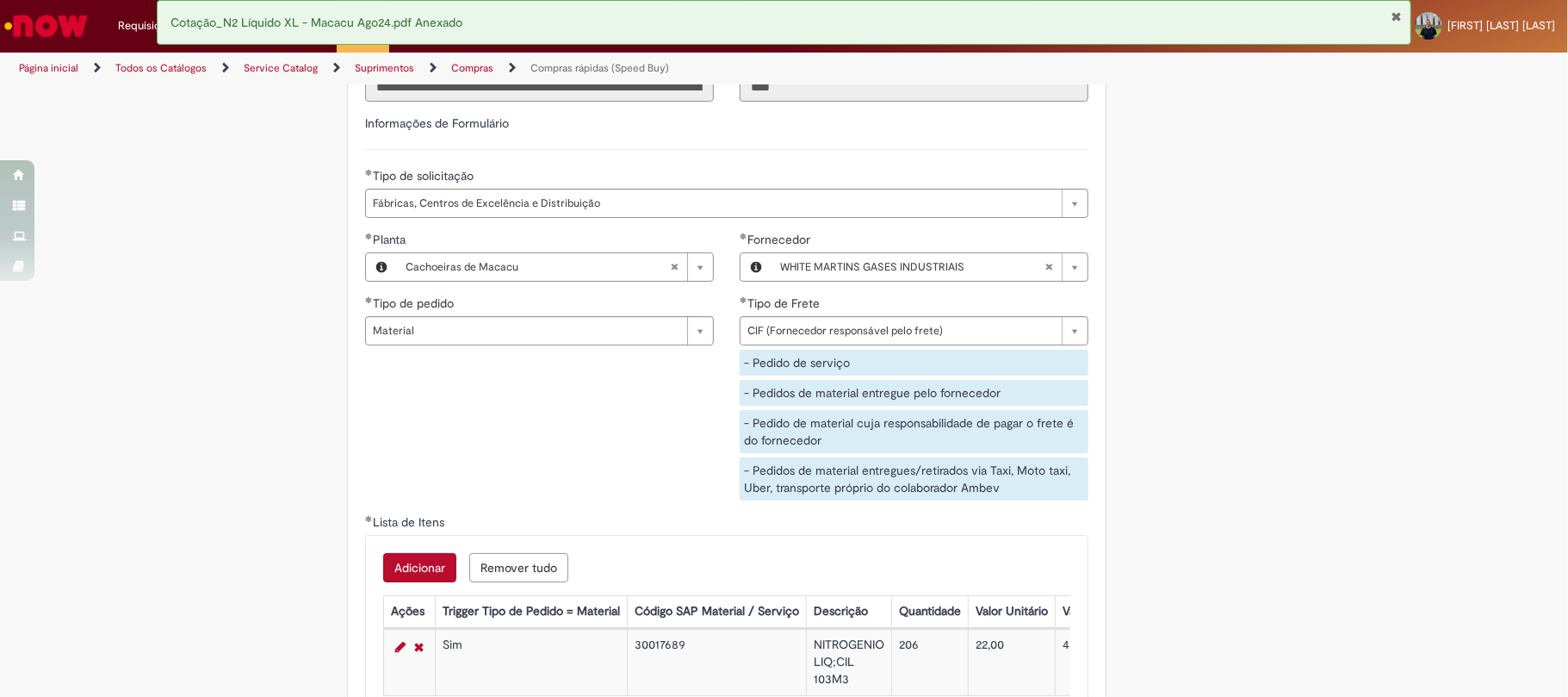 scroll, scrollTop: 3029, scrollLeft: 0, axis: vertical 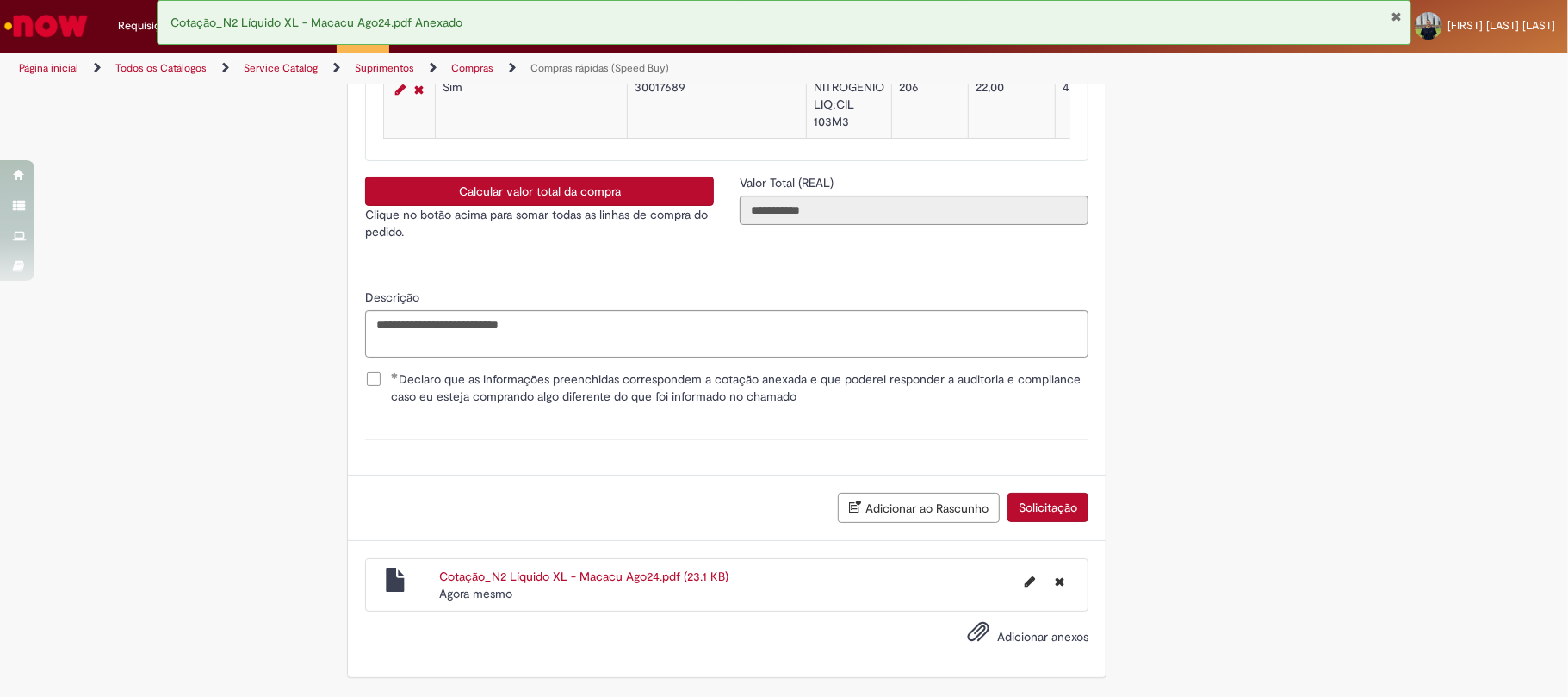 click on "Solicitação" at bounding box center [1048, 507] 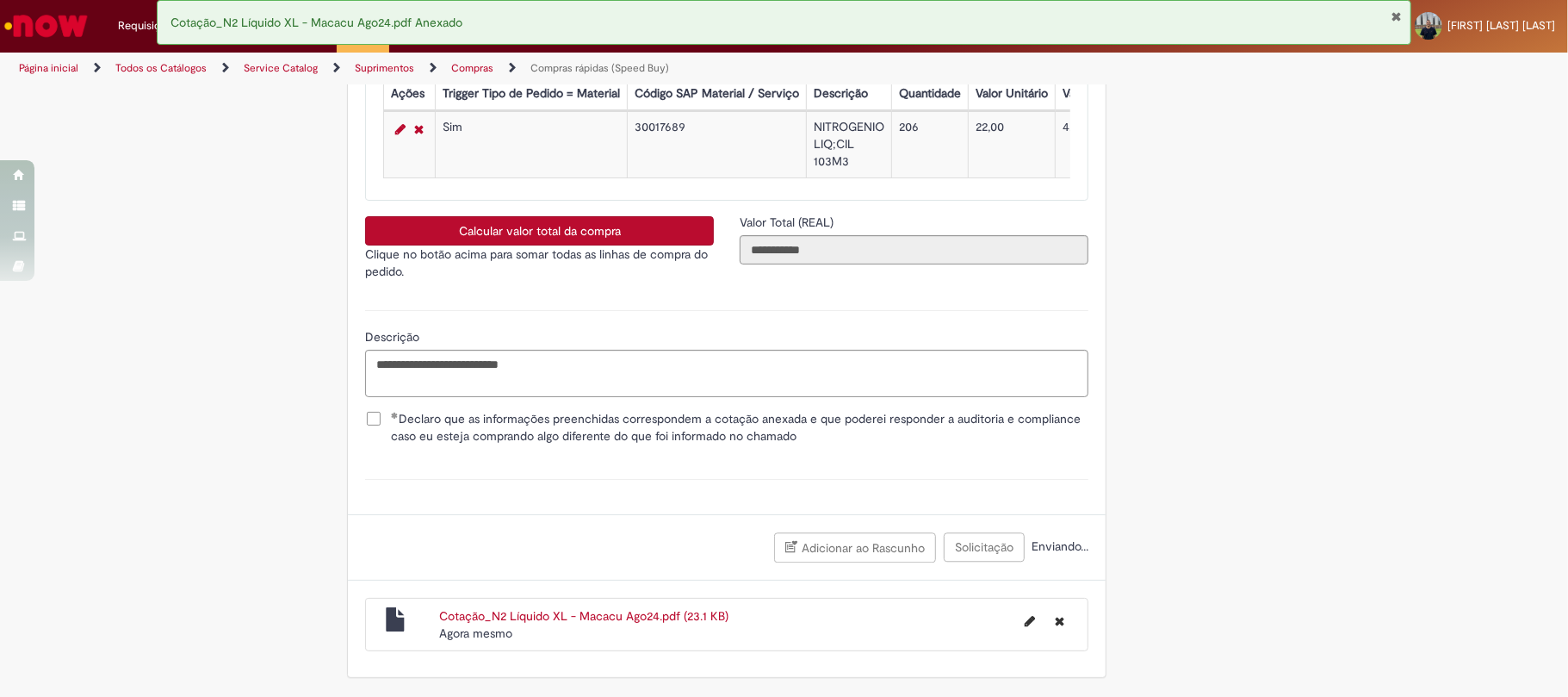 scroll, scrollTop: 2988, scrollLeft: 0, axis: vertical 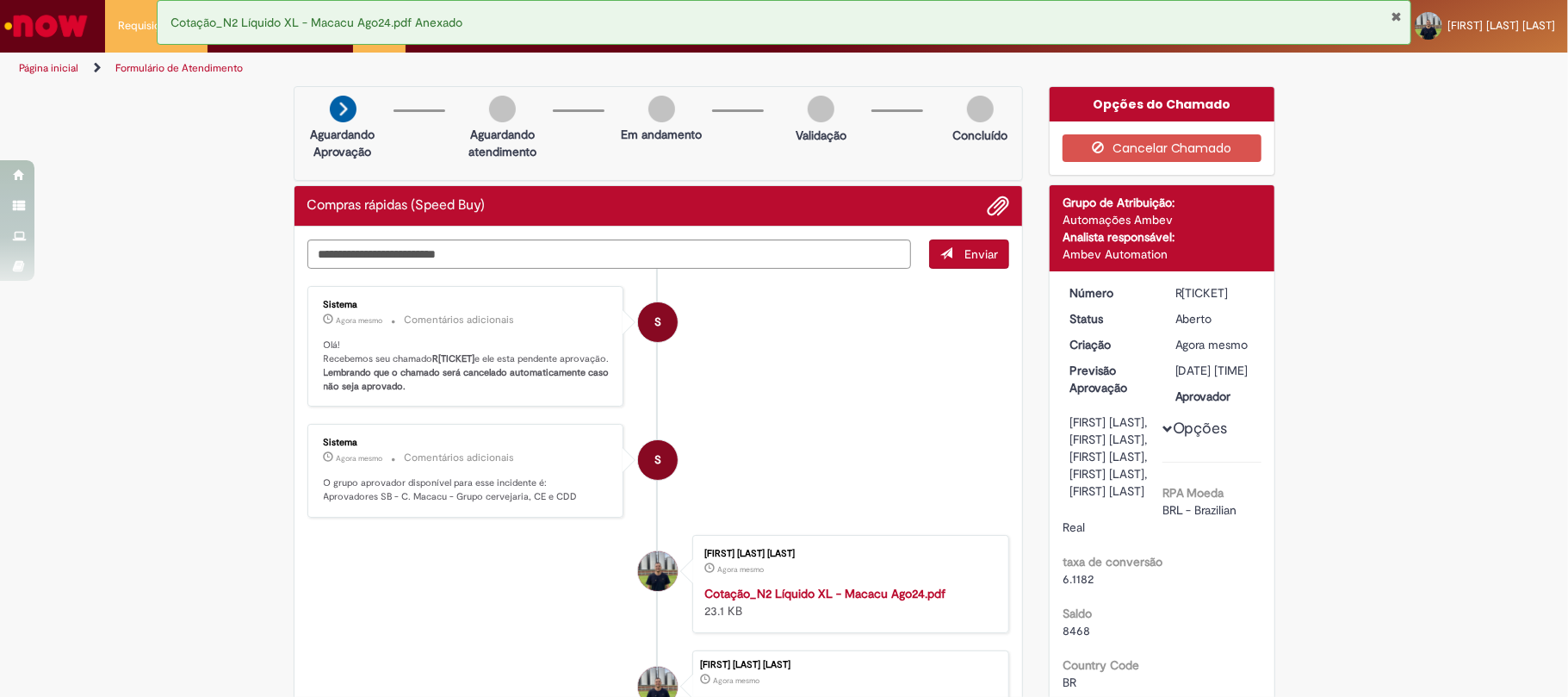 drag, startPoint x: 1223, startPoint y: 294, endPoint x: 1162, endPoint y: 291, distance: 61.073726 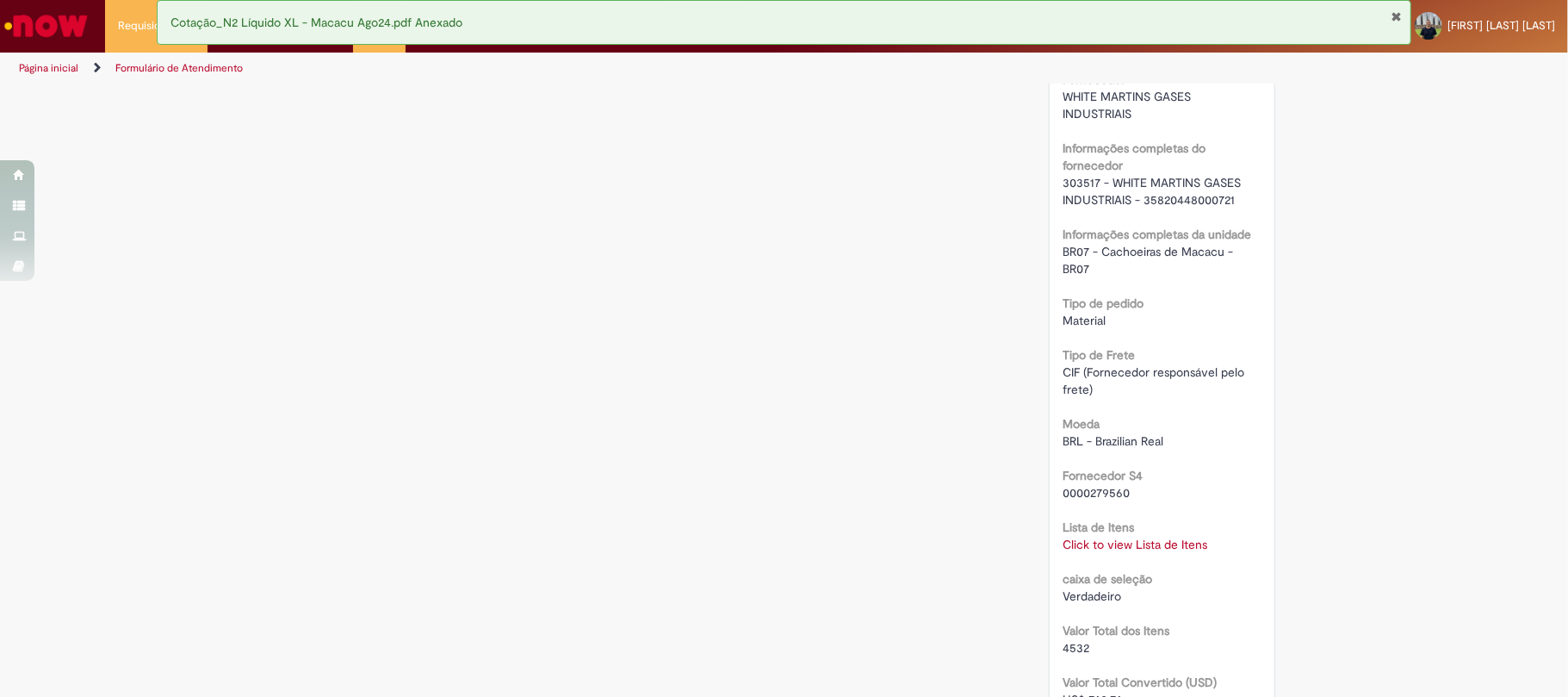 scroll, scrollTop: 1608, scrollLeft: 0, axis: vertical 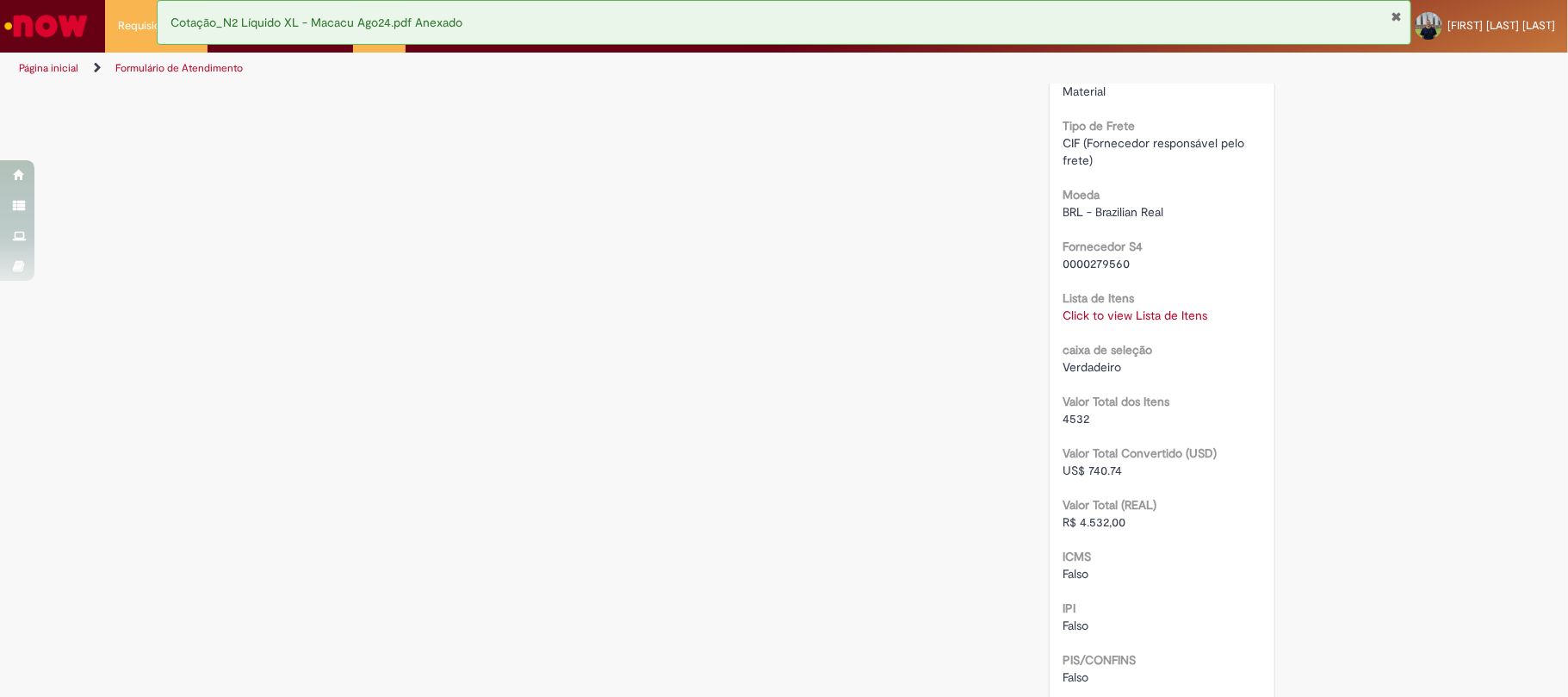 click on "Click to view Lista de Itens" at bounding box center [1135, 315] 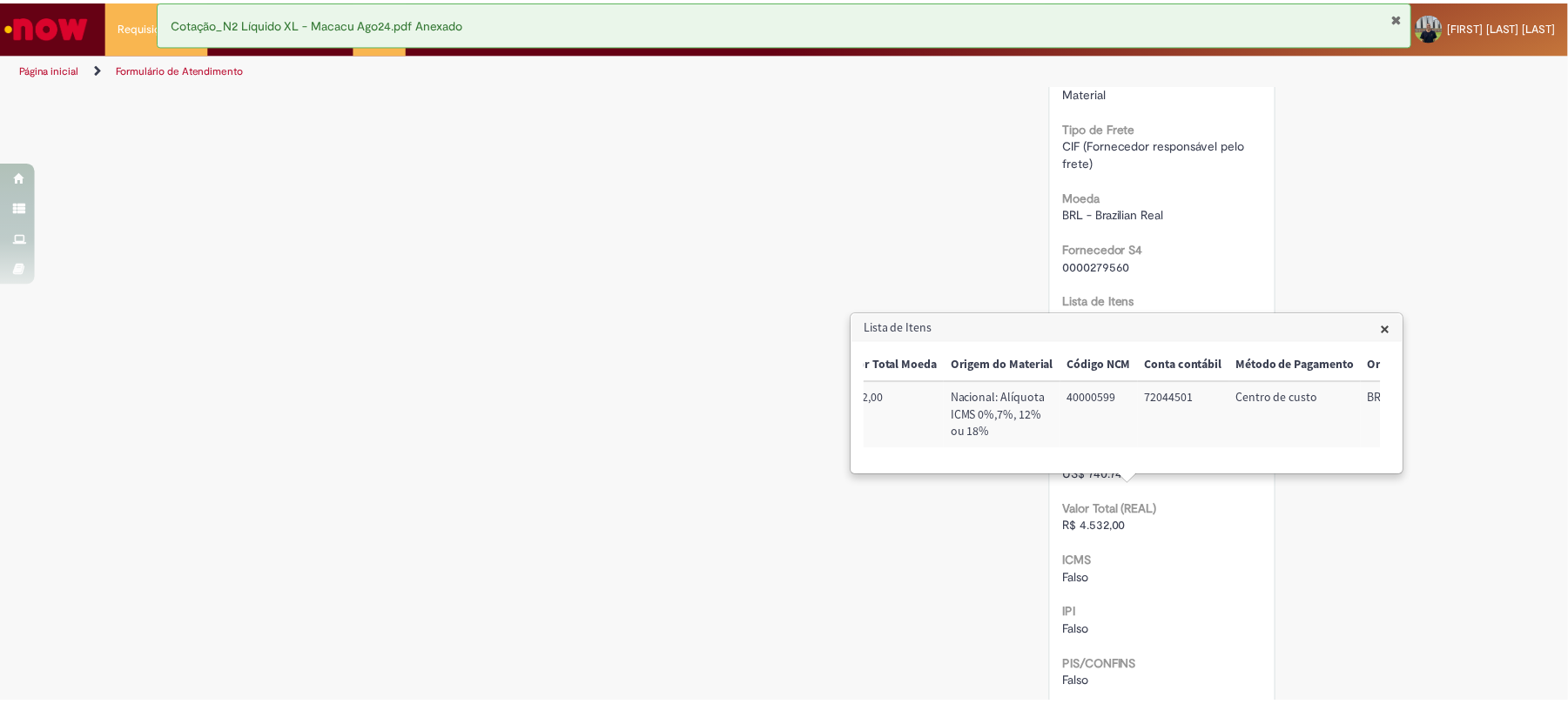 scroll, scrollTop: 0, scrollLeft: 721, axis: horizontal 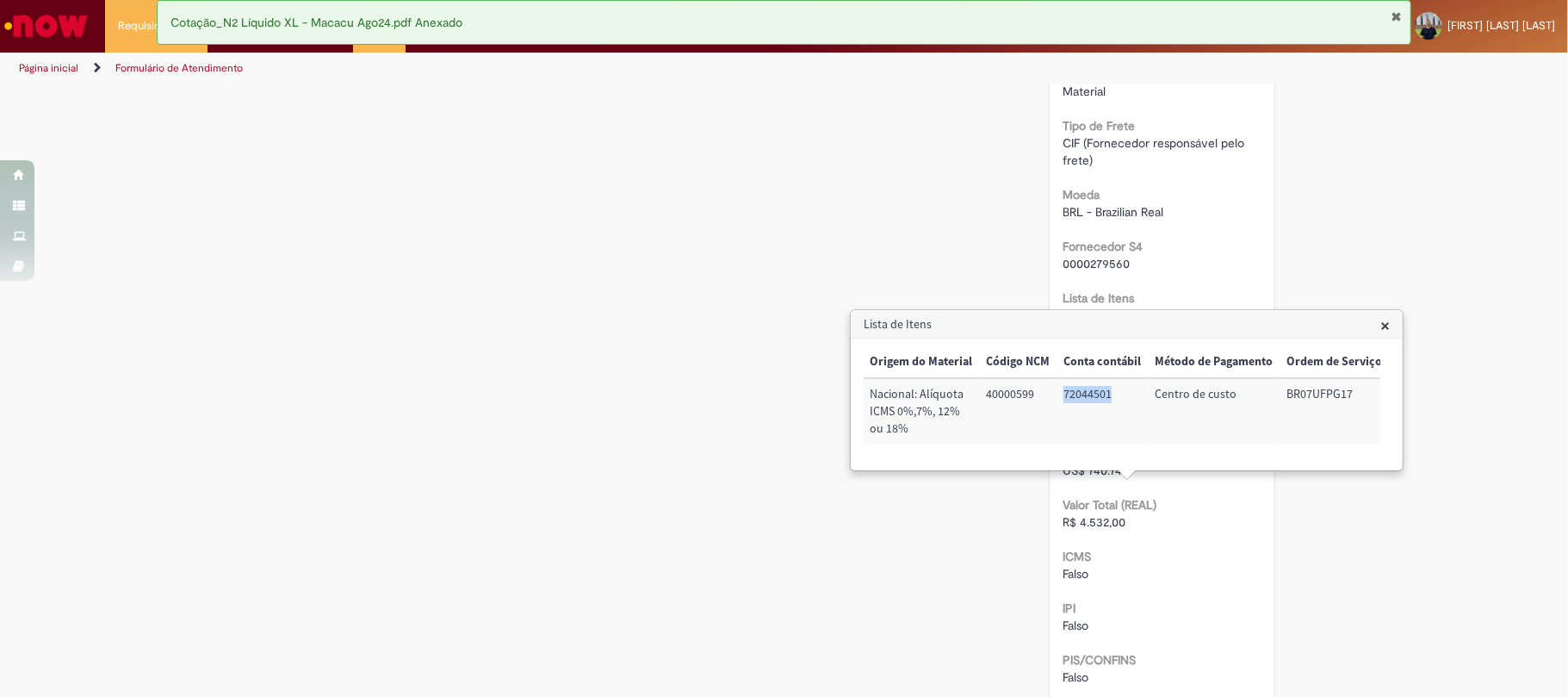 drag, startPoint x: 1103, startPoint y: 396, endPoint x: 1056, endPoint y: 391, distance: 47.265209 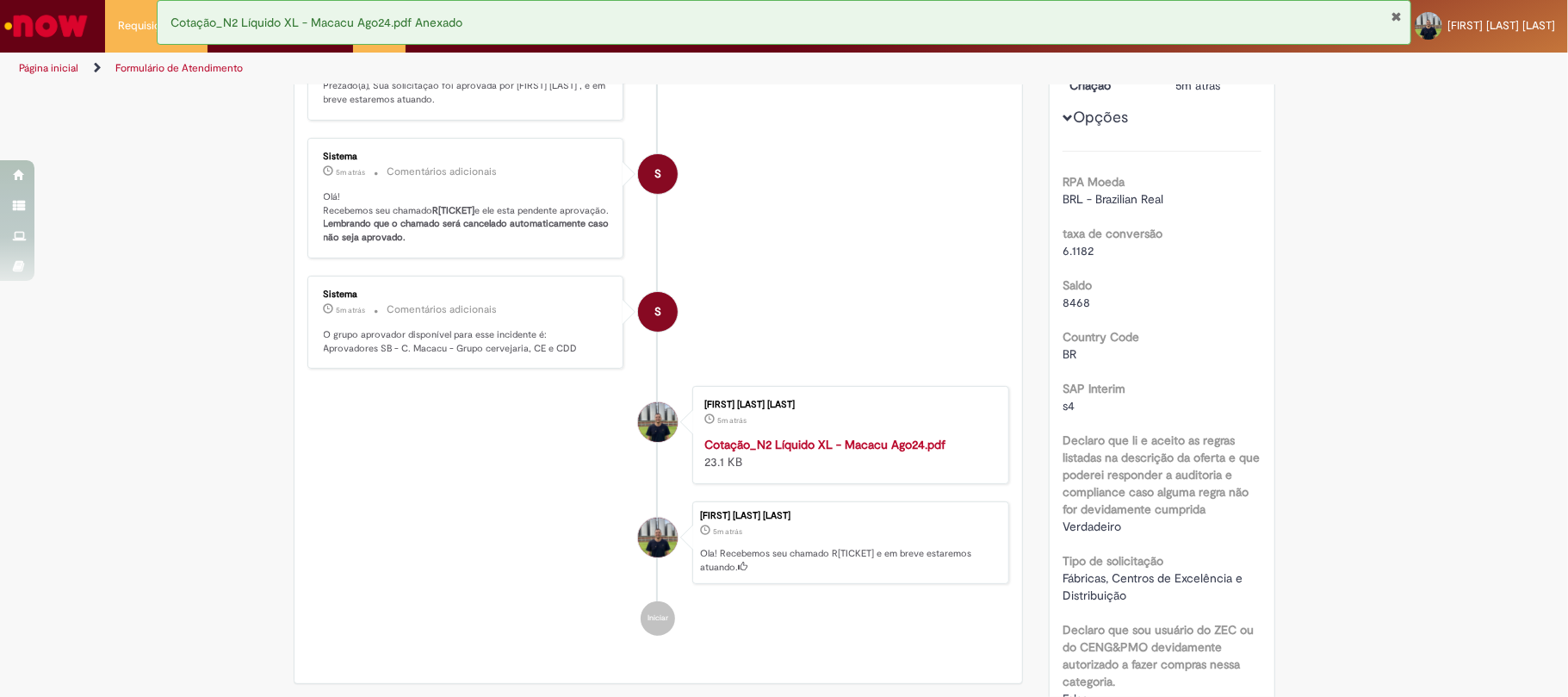scroll, scrollTop: 0, scrollLeft: 0, axis: both 